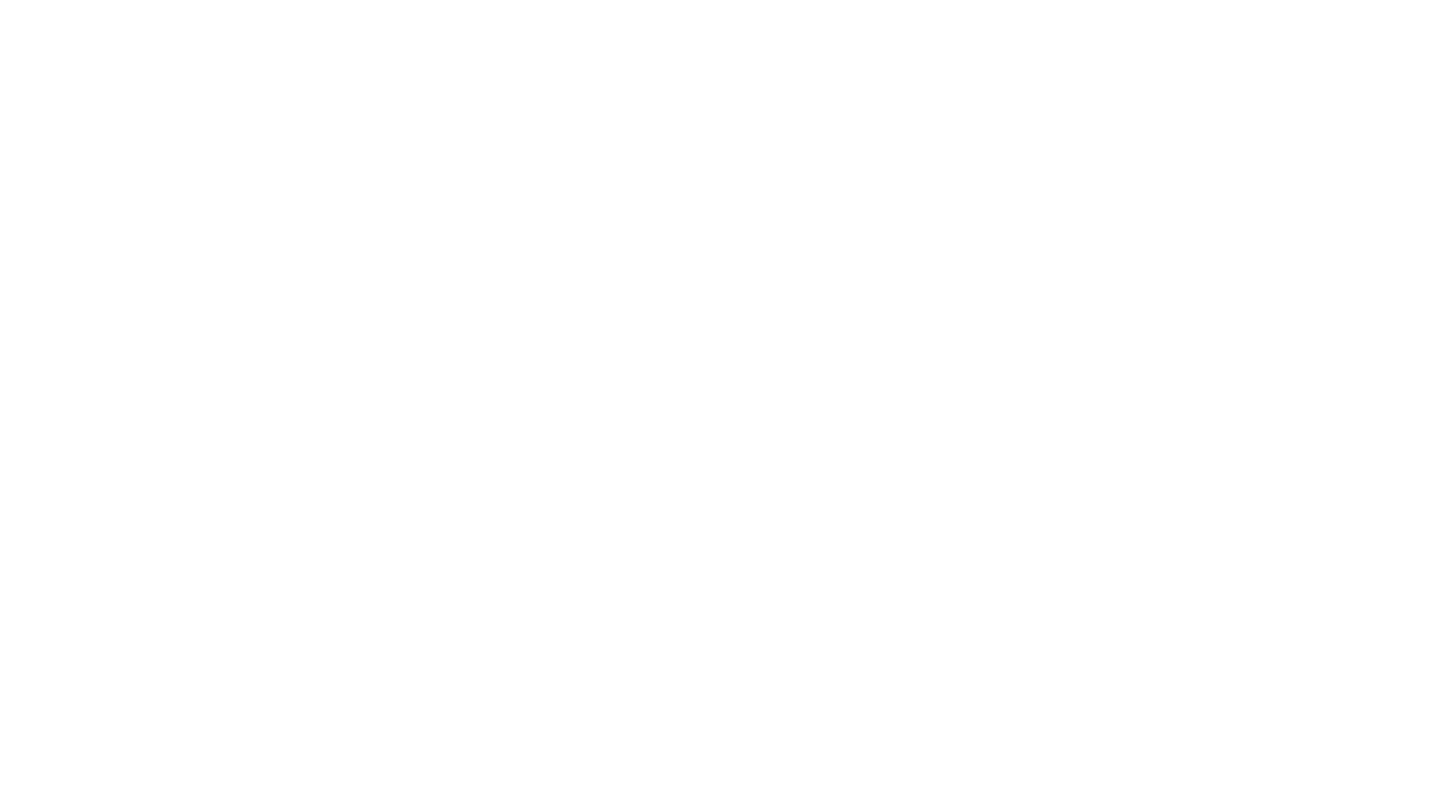 scroll, scrollTop: 0, scrollLeft: 0, axis: both 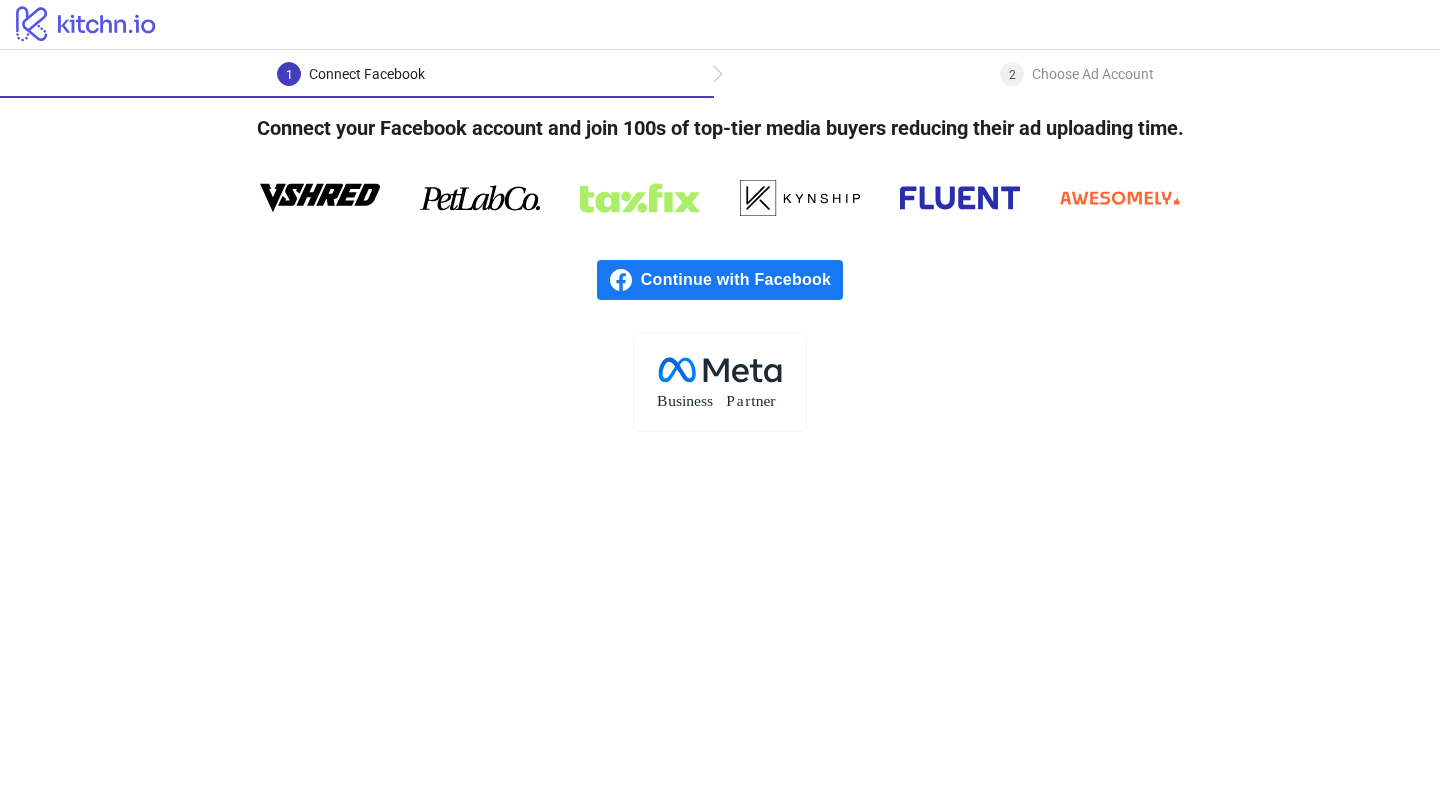 click on "Continue with Facebook" at bounding box center (742, 280) 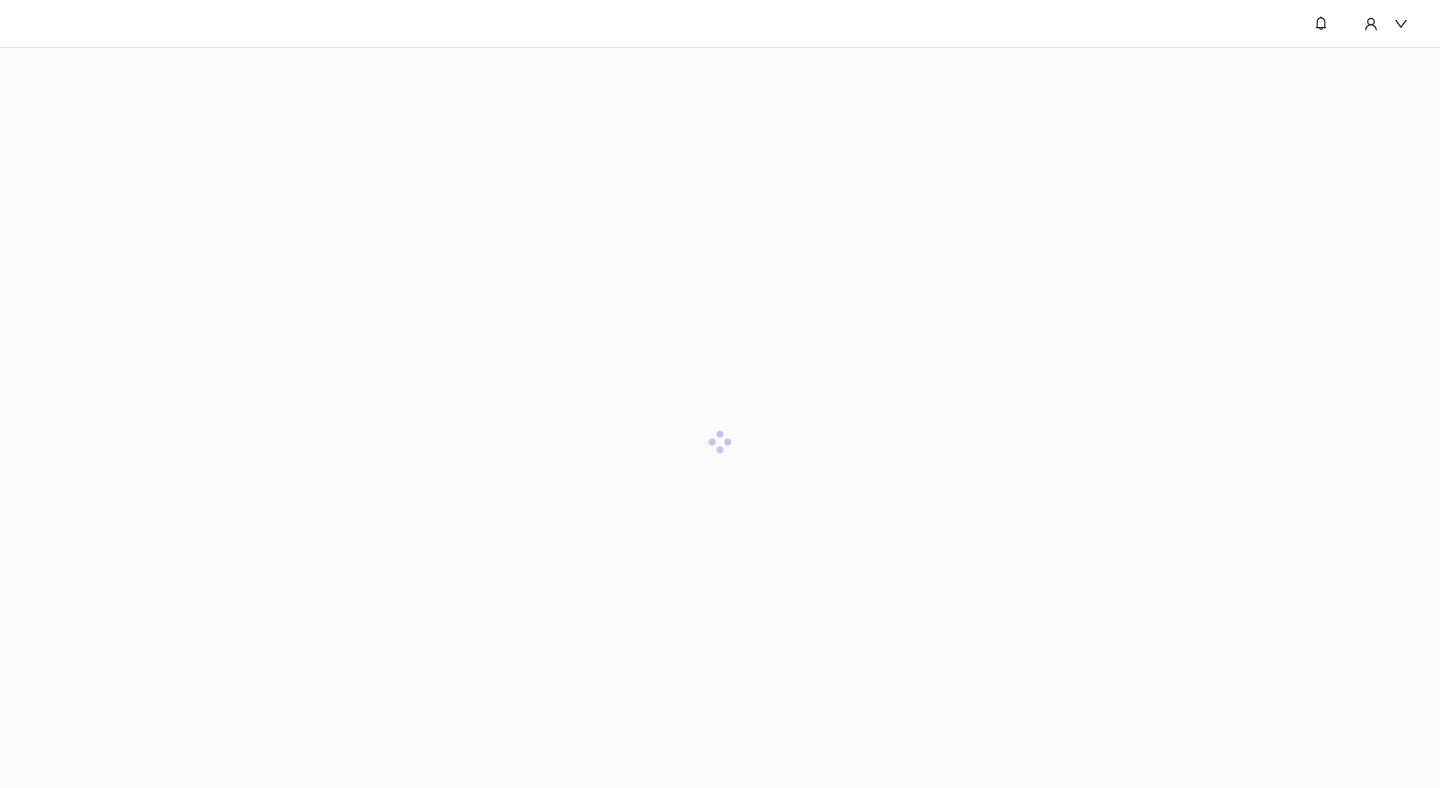 scroll, scrollTop: 0, scrollLeft: 0, axis: both 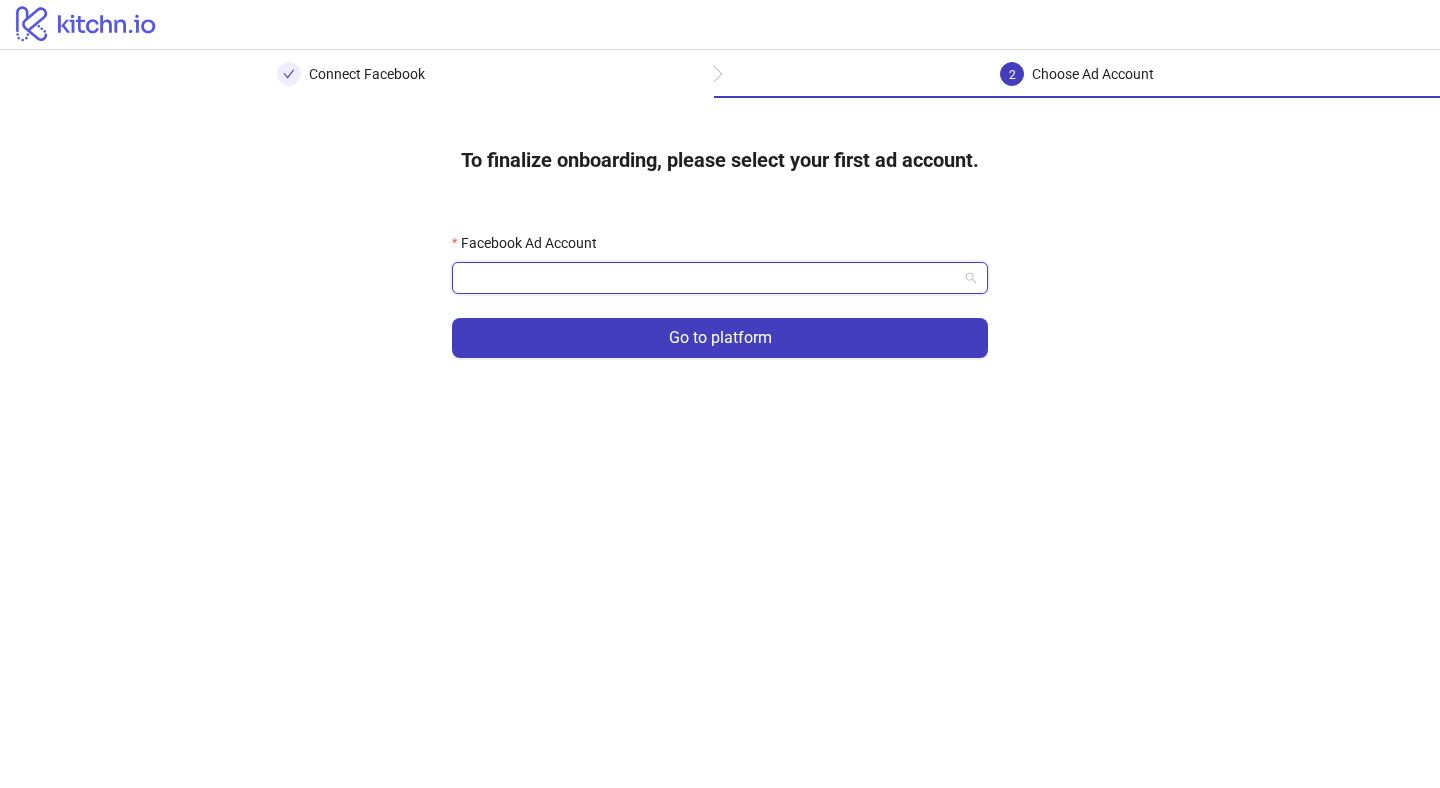click on "Facebook Ad Account" at bounding box center [711, 278] 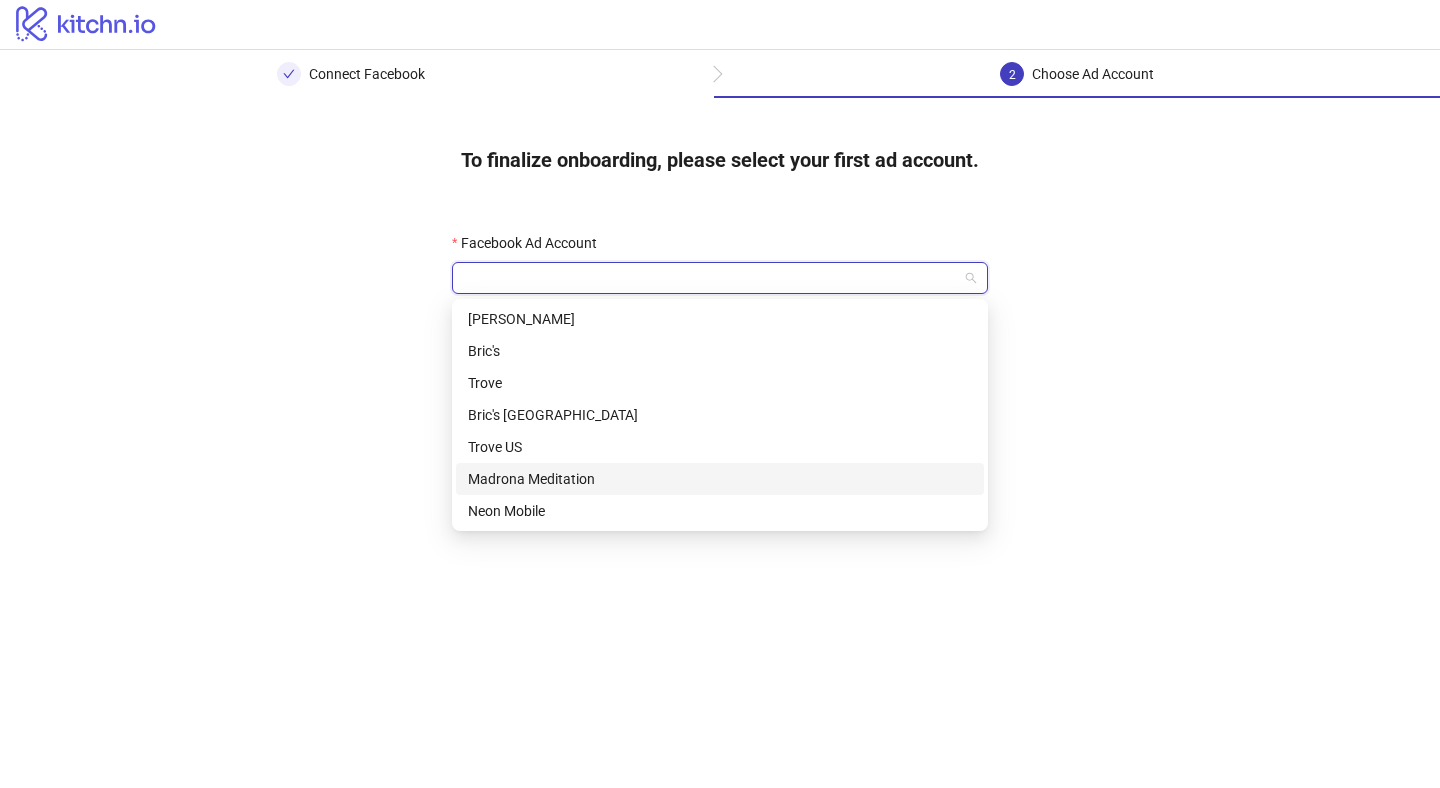 click on "Madrona Meditation" at bounding box center (720, 479) 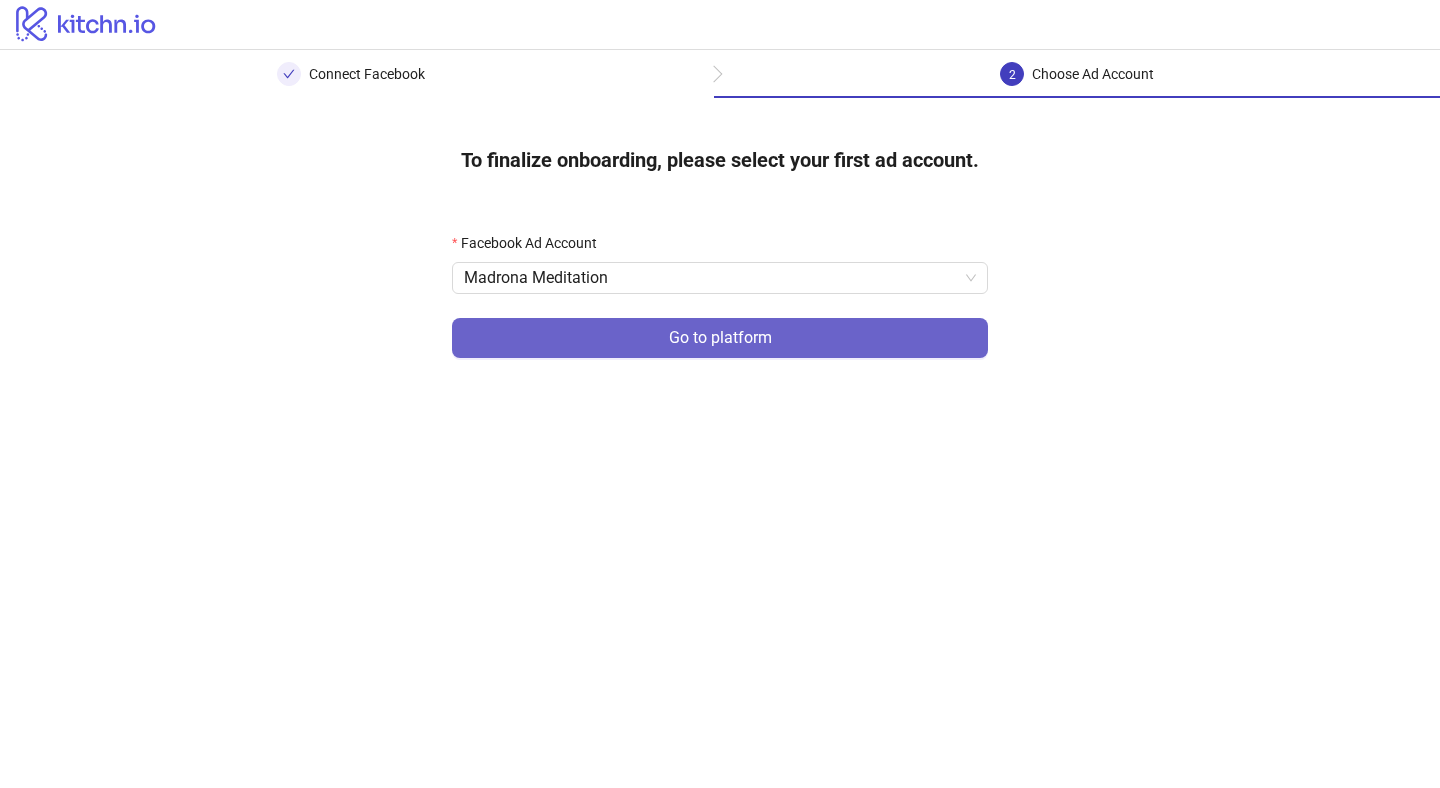 click on "Go to platform" at bounding box center [720, 338] 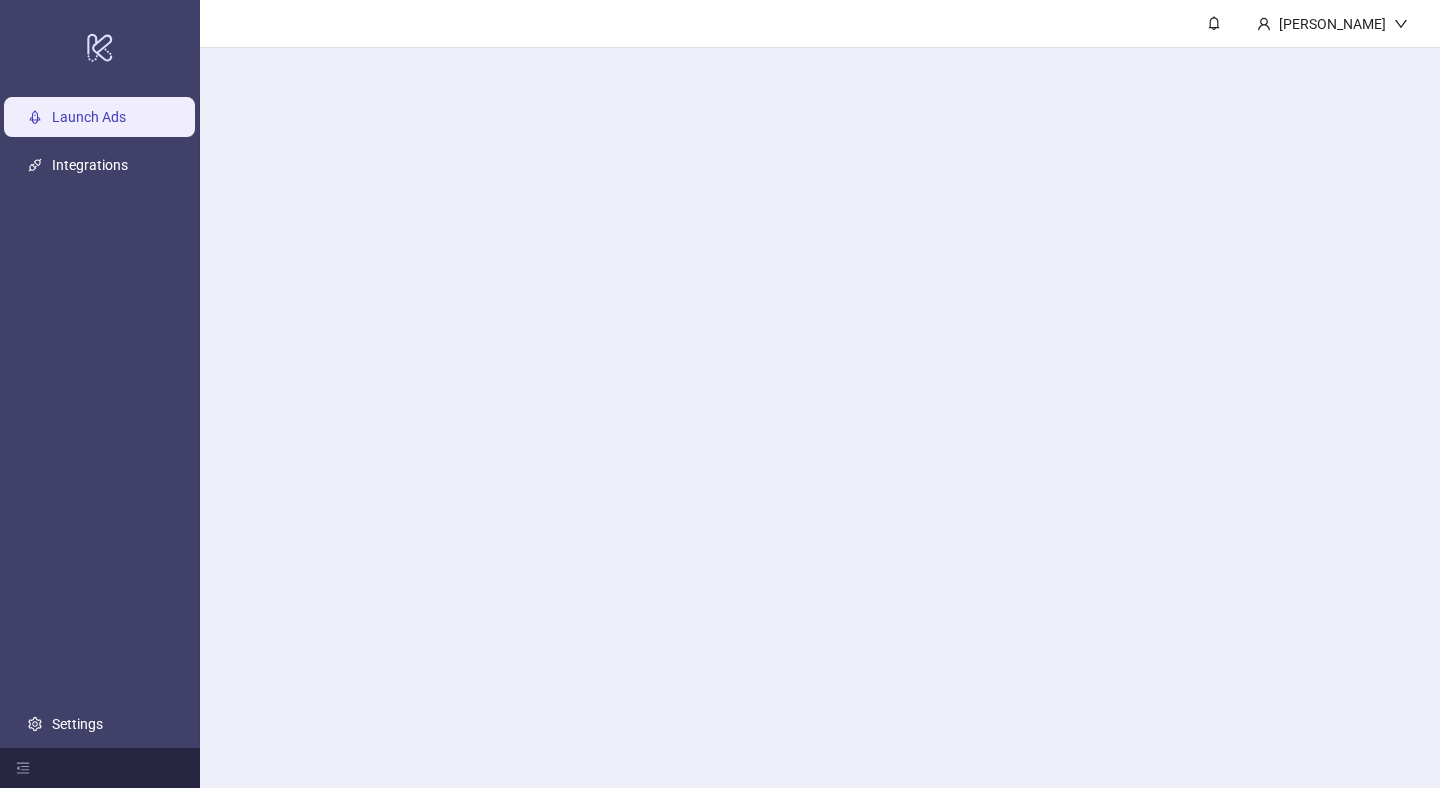 click on "[PERSON_NAME]" at bounding box center [820, 394] 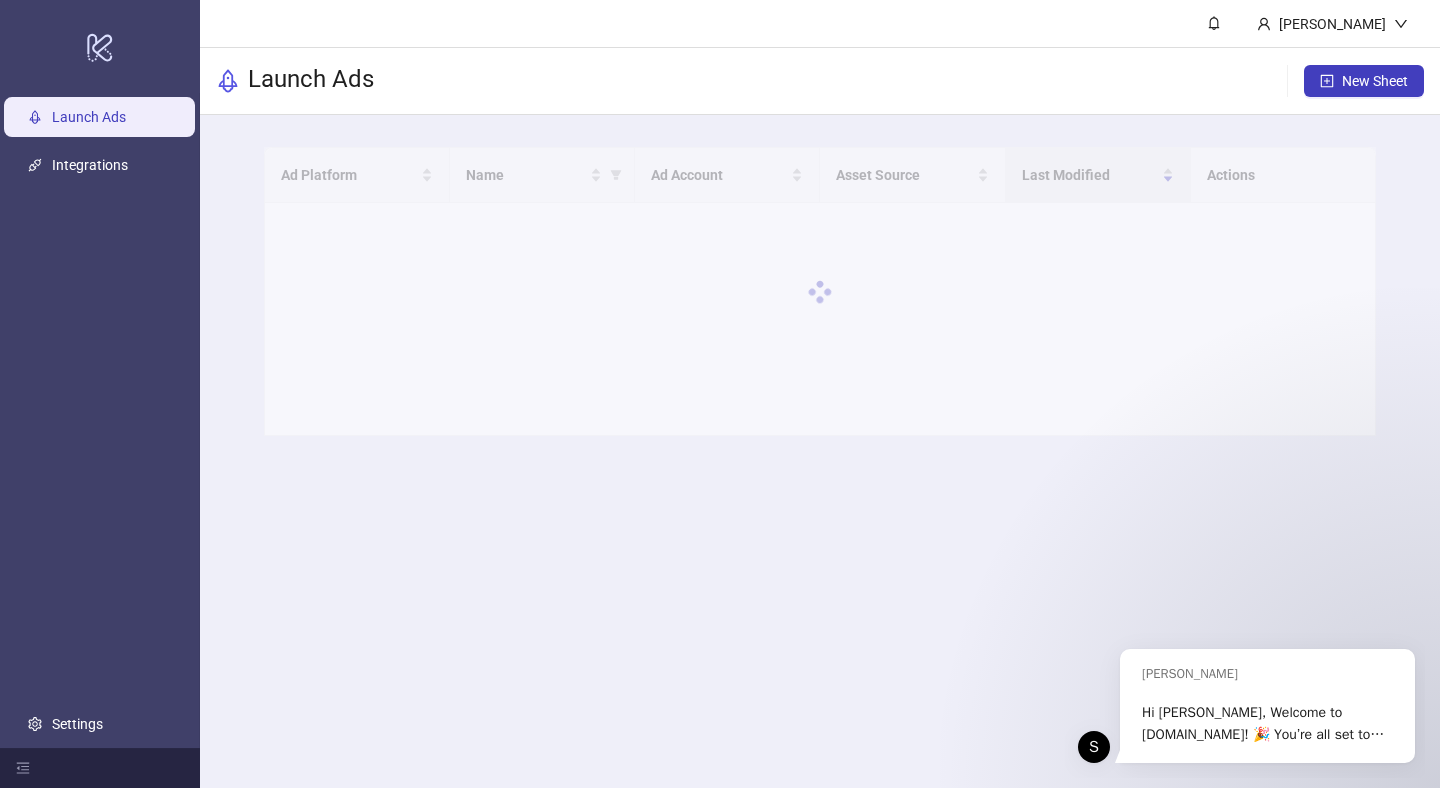 scroll, scrollTop: 0, scrollLeft: 0, axis: both 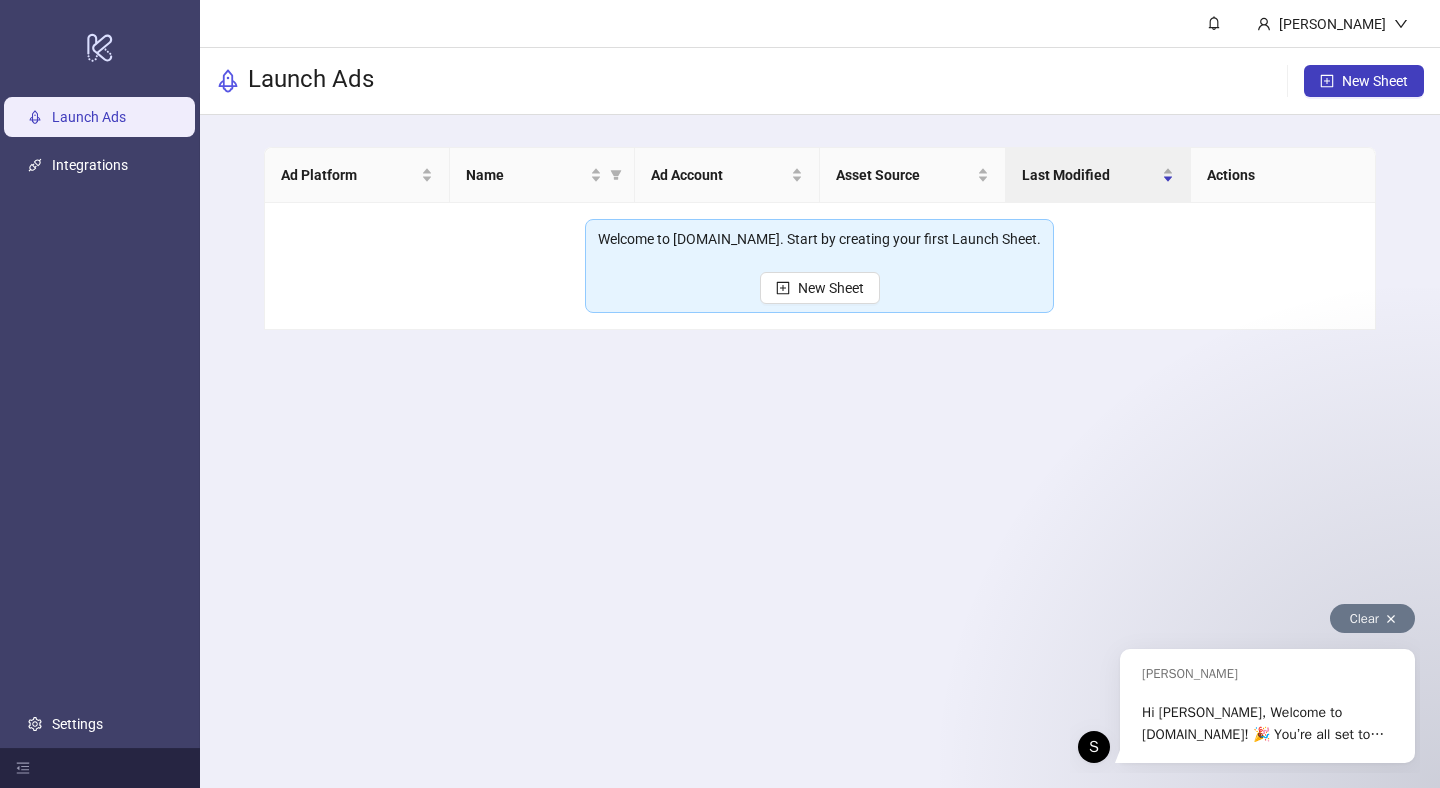 click on "Clear" at bounding box center (1372, 618) 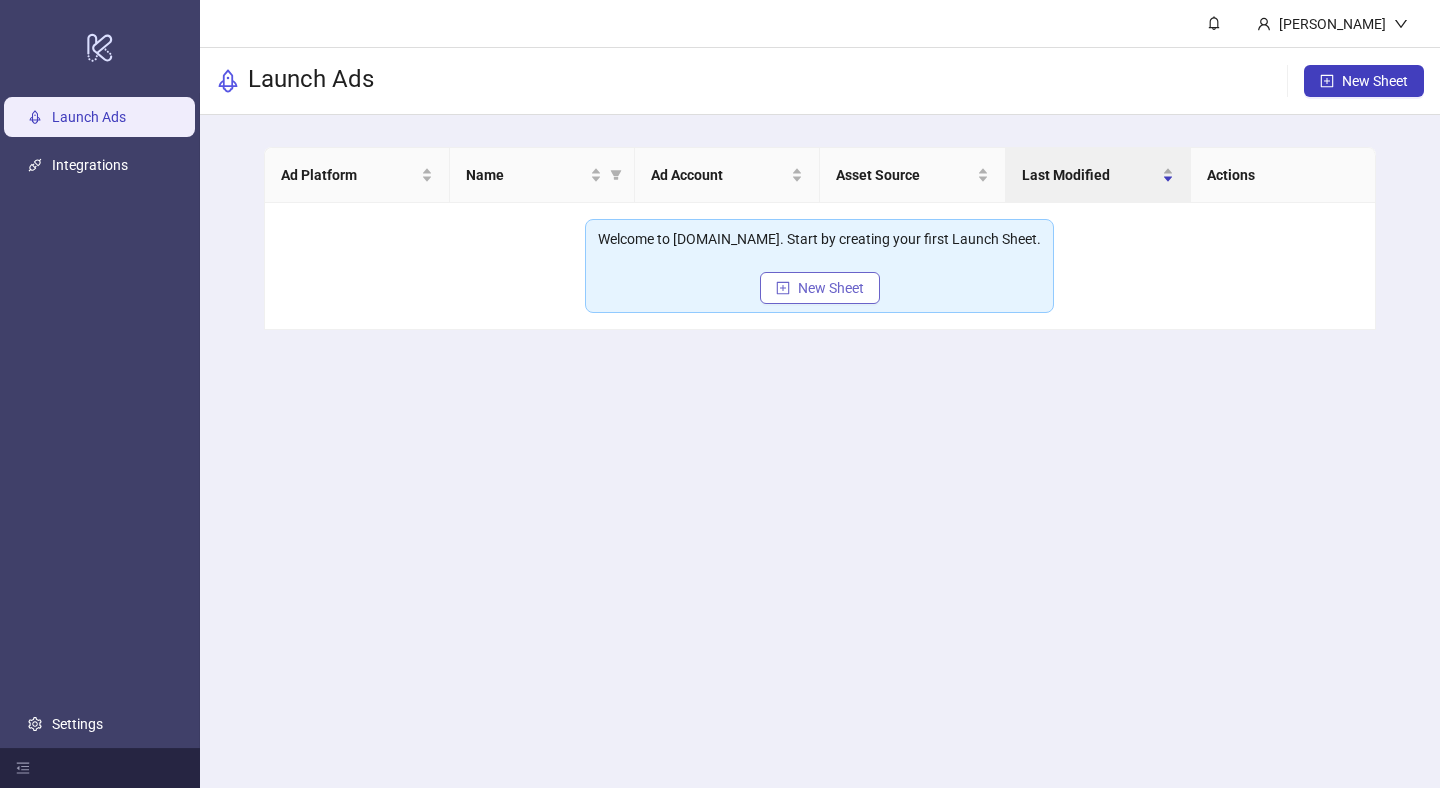 click on "New Sheet" at bounding box center [831, 288] 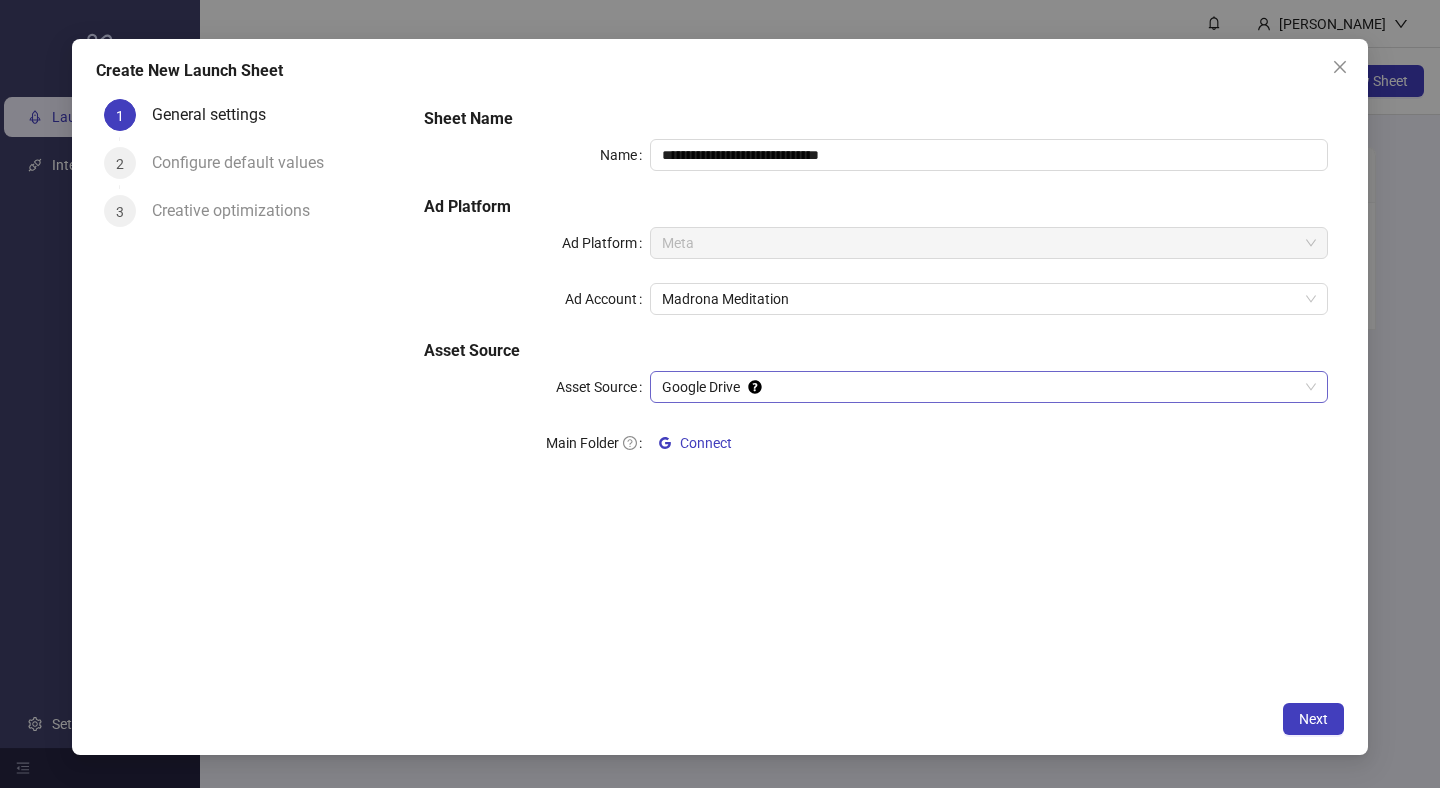 click on "Google Drive" at bounding box center [989, 387] 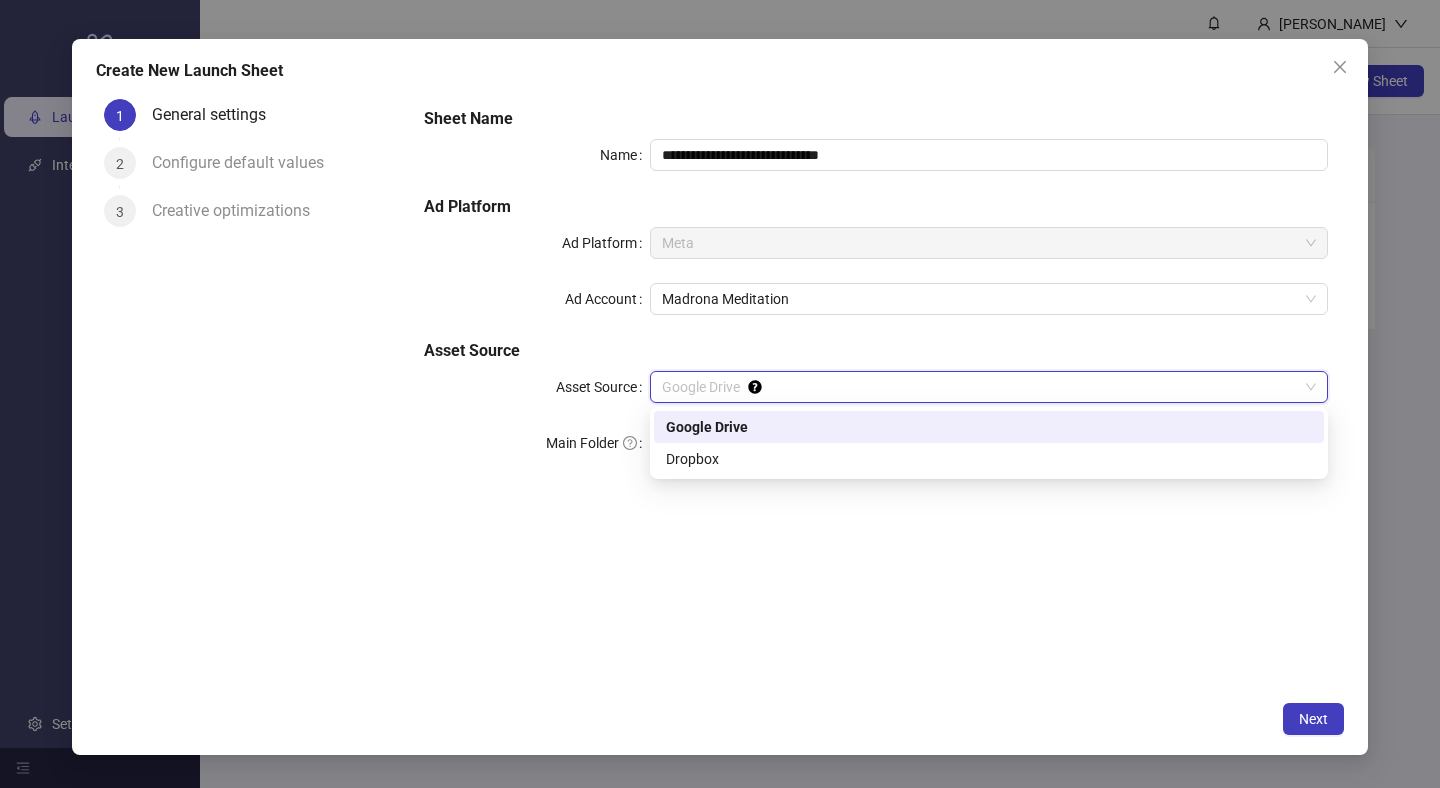 click on "**********" at bounding box center [876, 295] 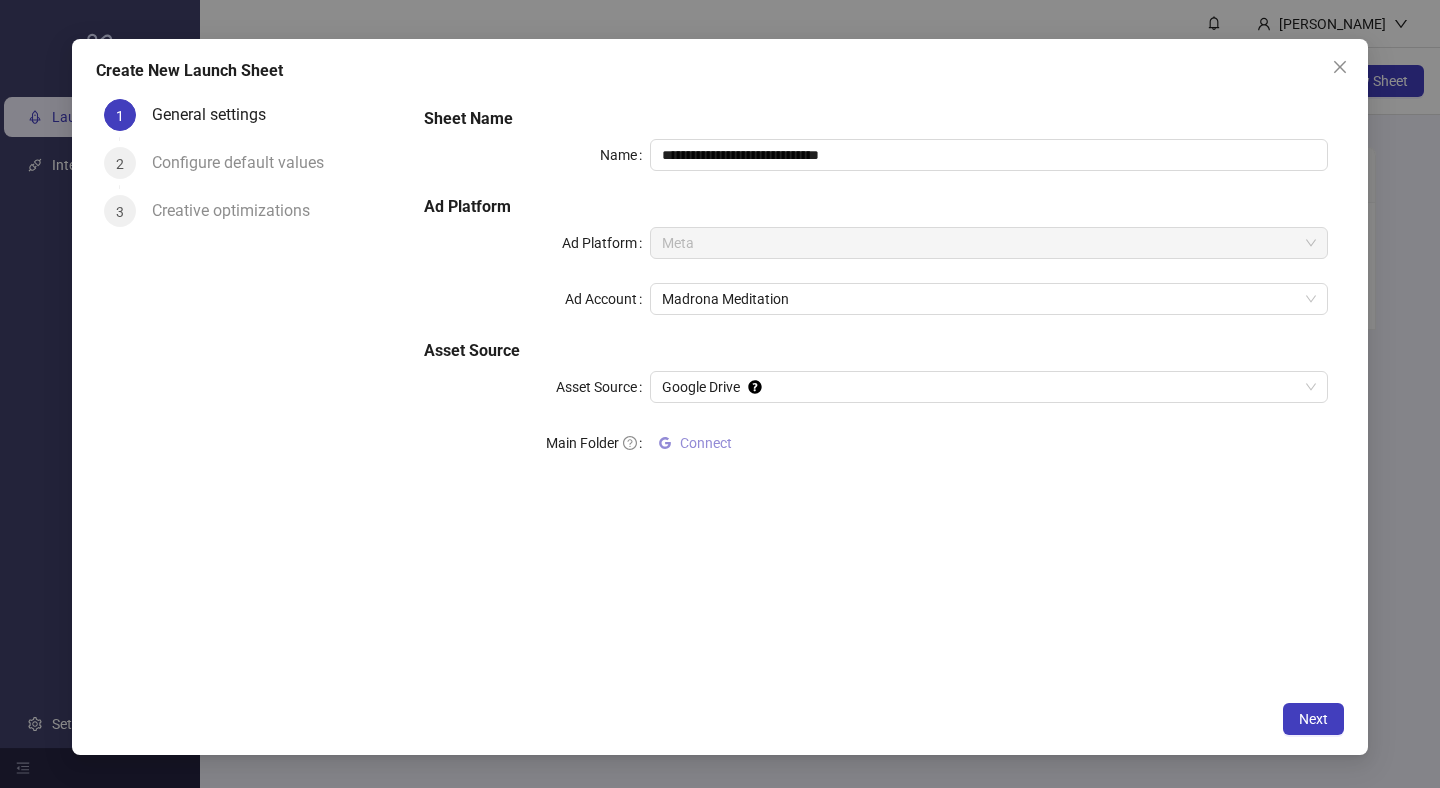 click on "Connect" at bounding box center [706, 443] 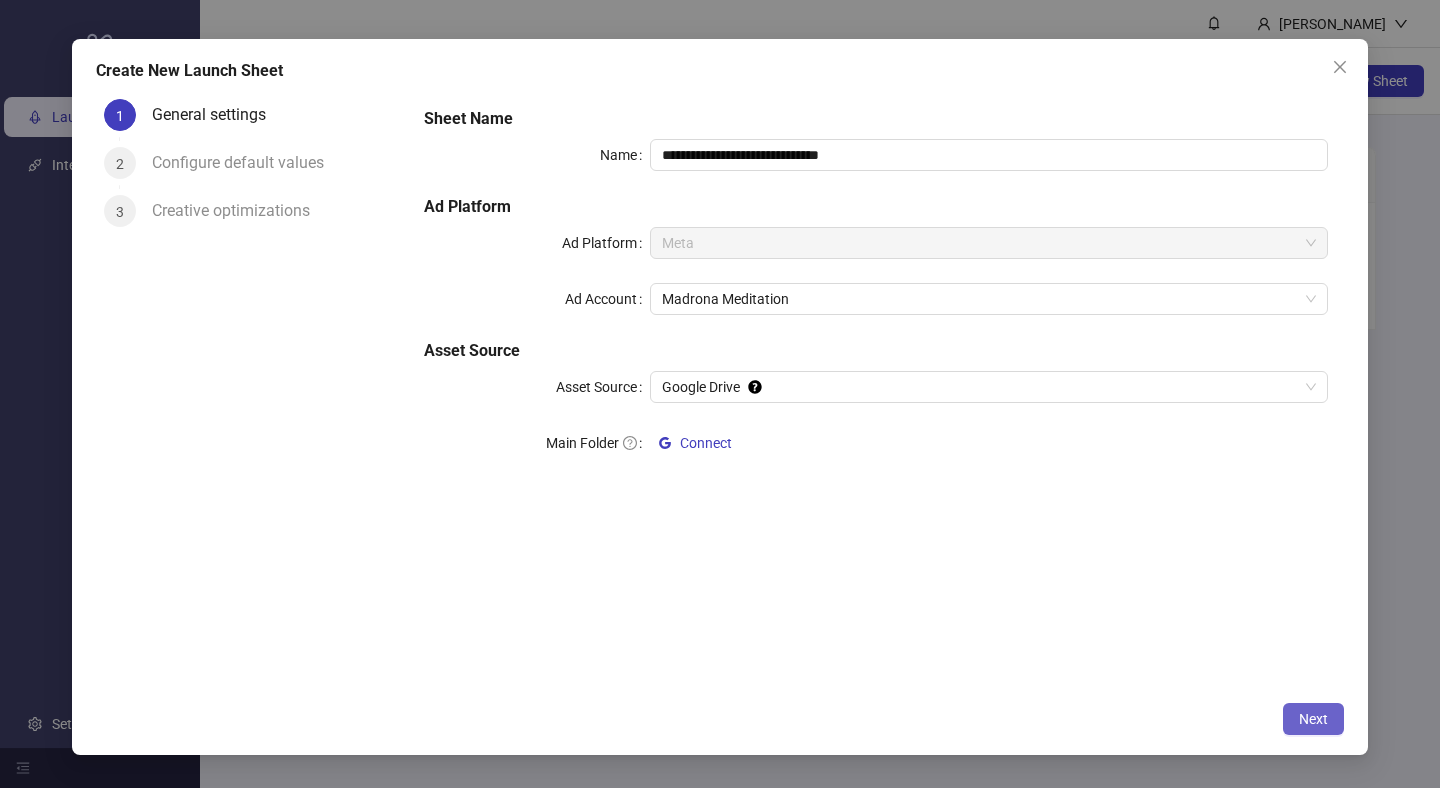 click on "Next" at bounding box center [1313, 719] 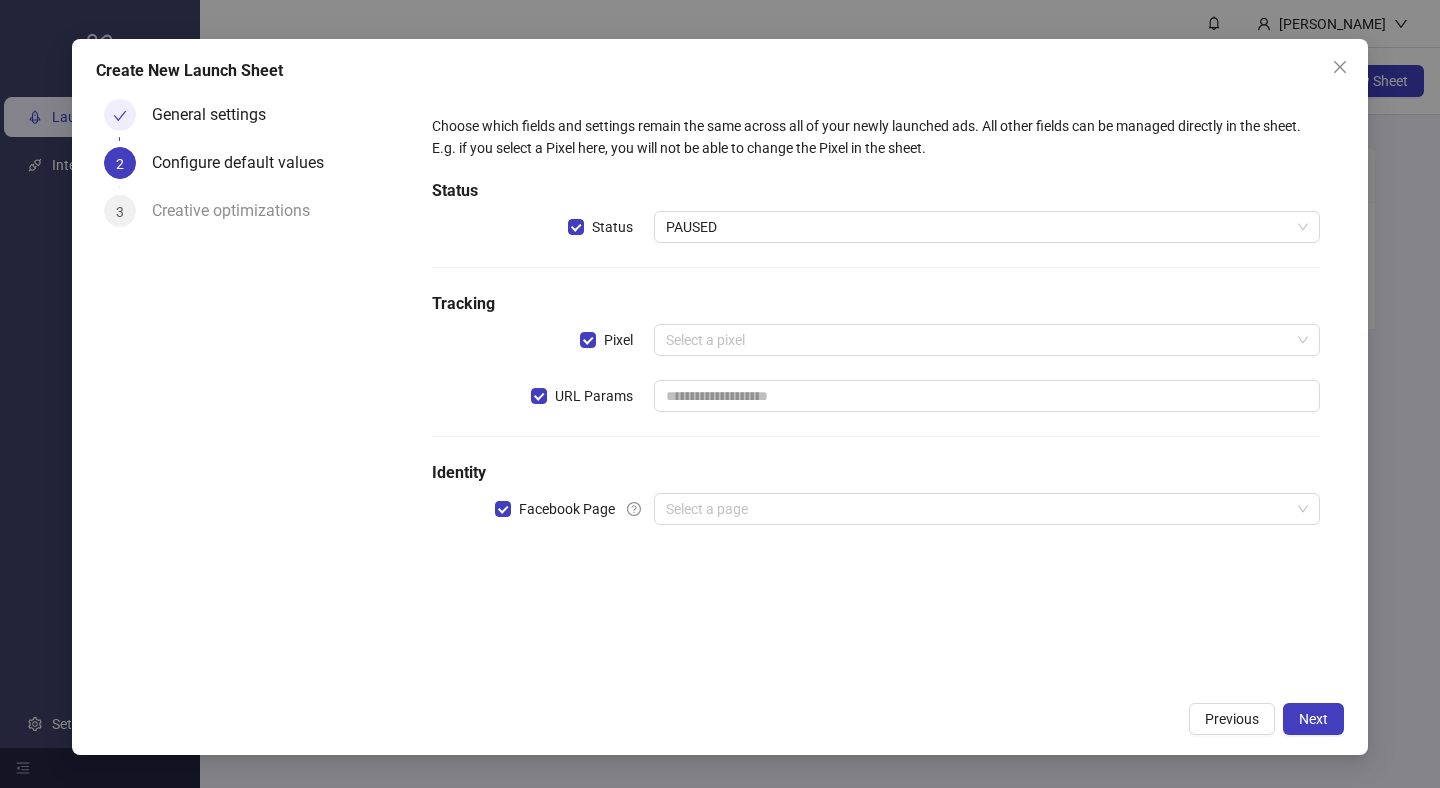 type 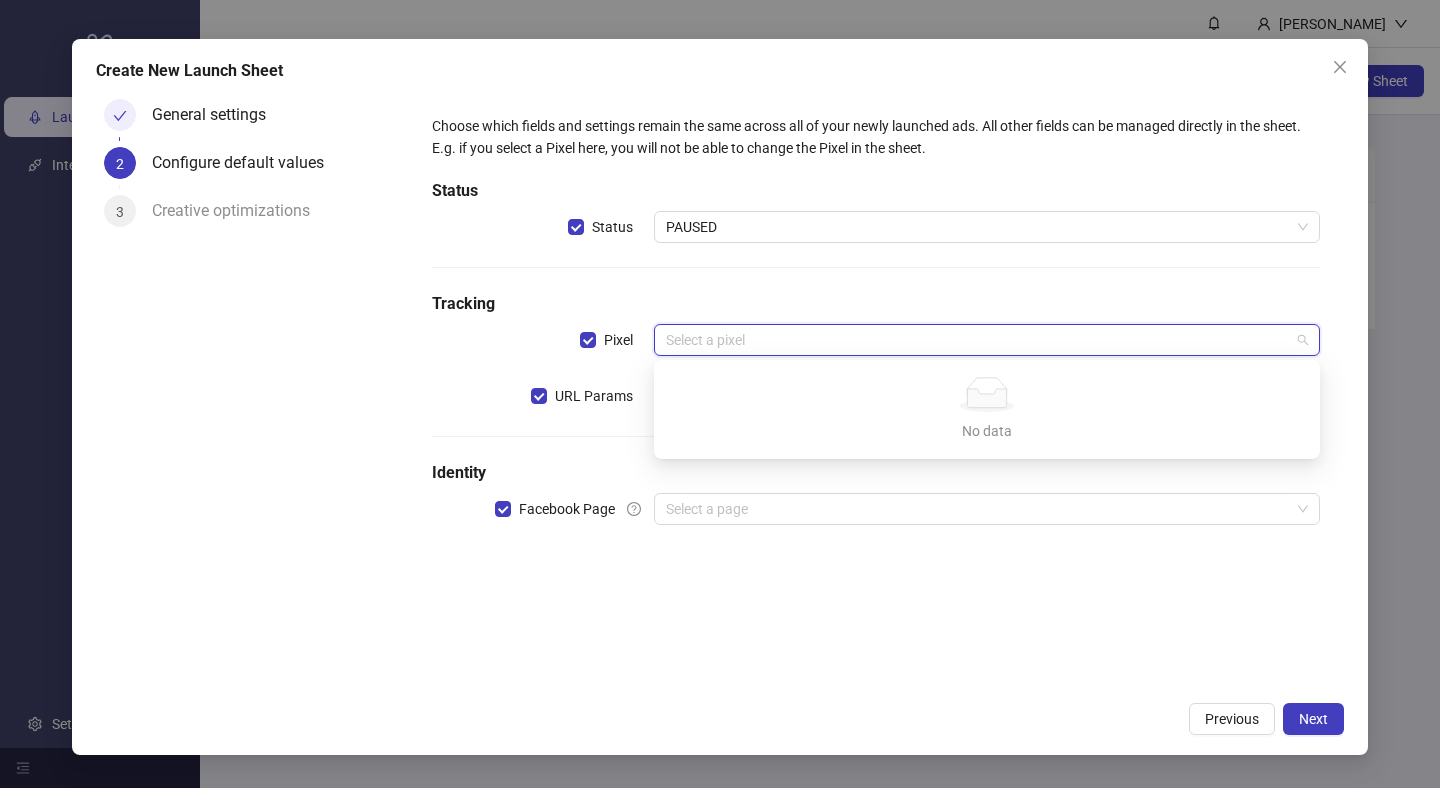 click at bounding box center [978, 340] 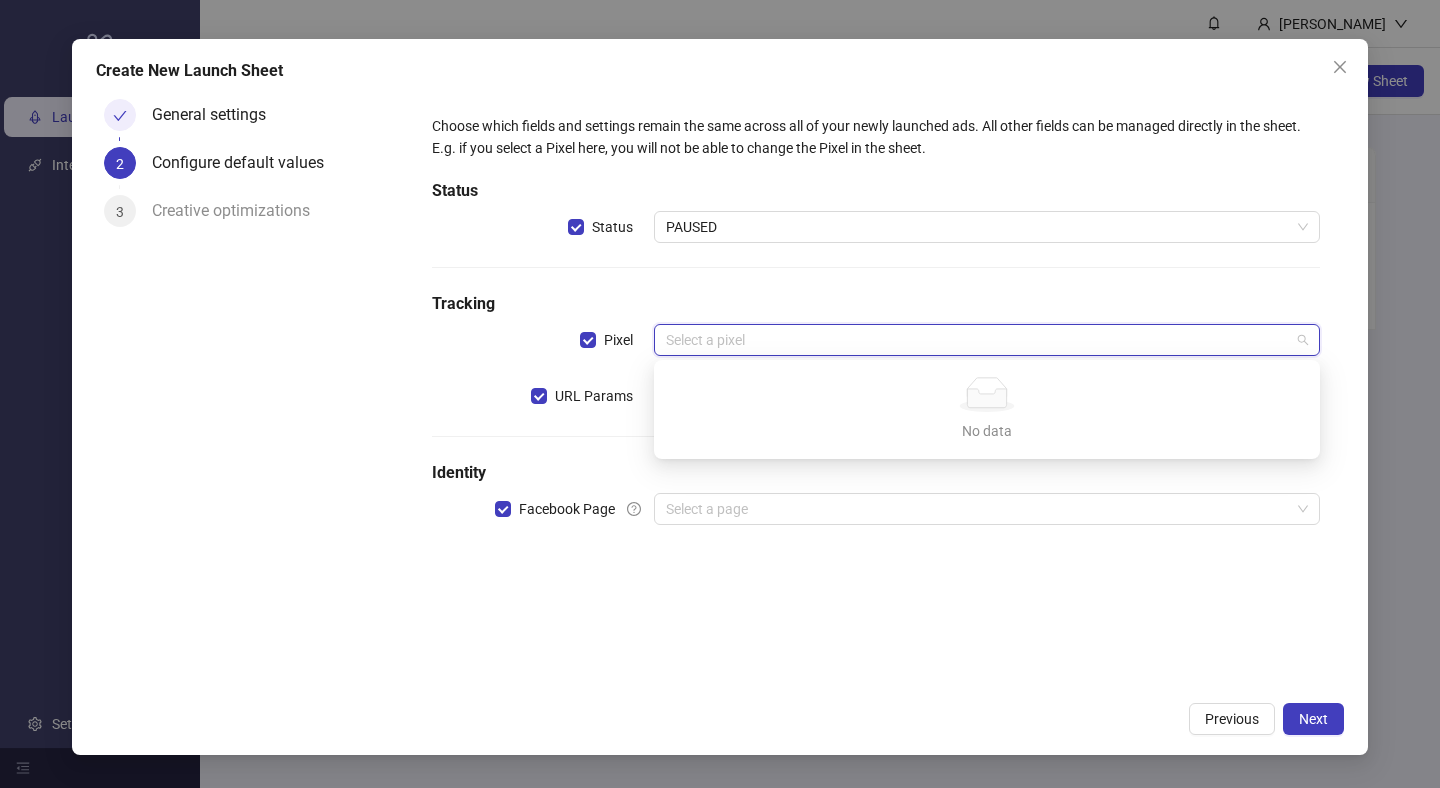 click on "Tracking" at bounding box center [876, 304] 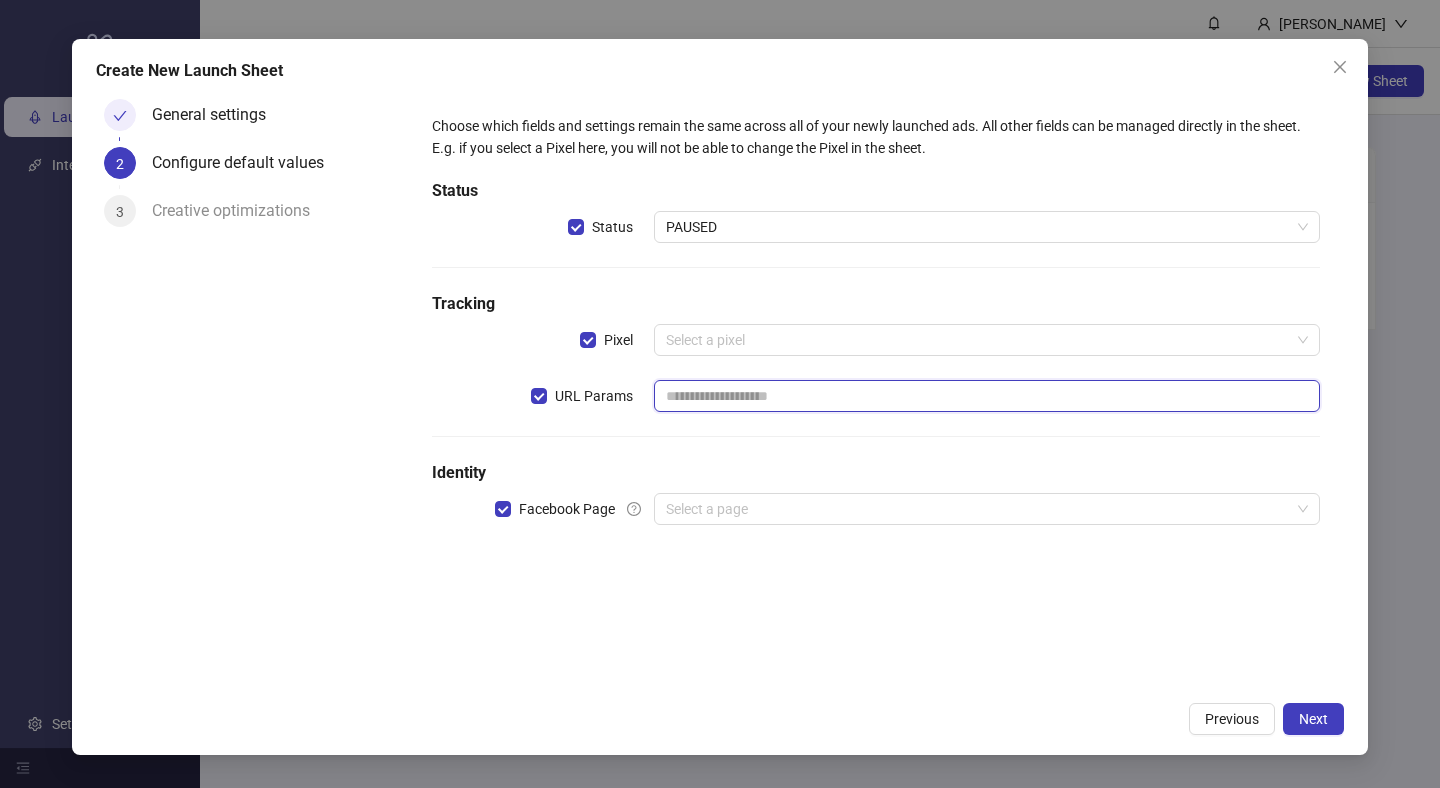 click at bounding box center (987, 396) 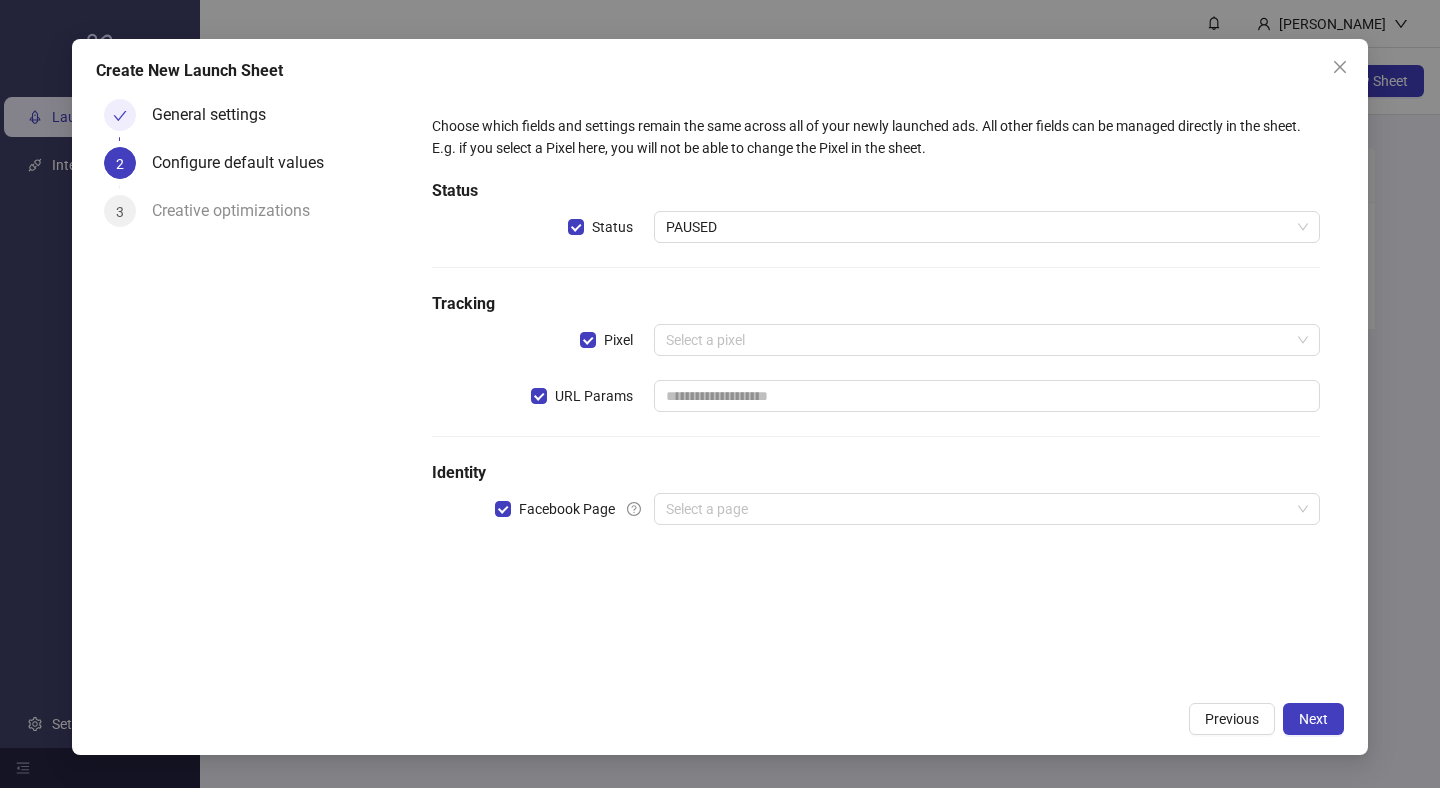 click on "Choose which fields and settings remain the same across all of your newly launched ads. All other fields can be managed directly in the sheet. E.g. if you select a Pixel here, you will not be able to change the Pixel in the sheet. Status Status PAUSED Tracking Pixel Select a pixel URL Params Identity Facebook Page Select a page" at bounding box center (876, 390) 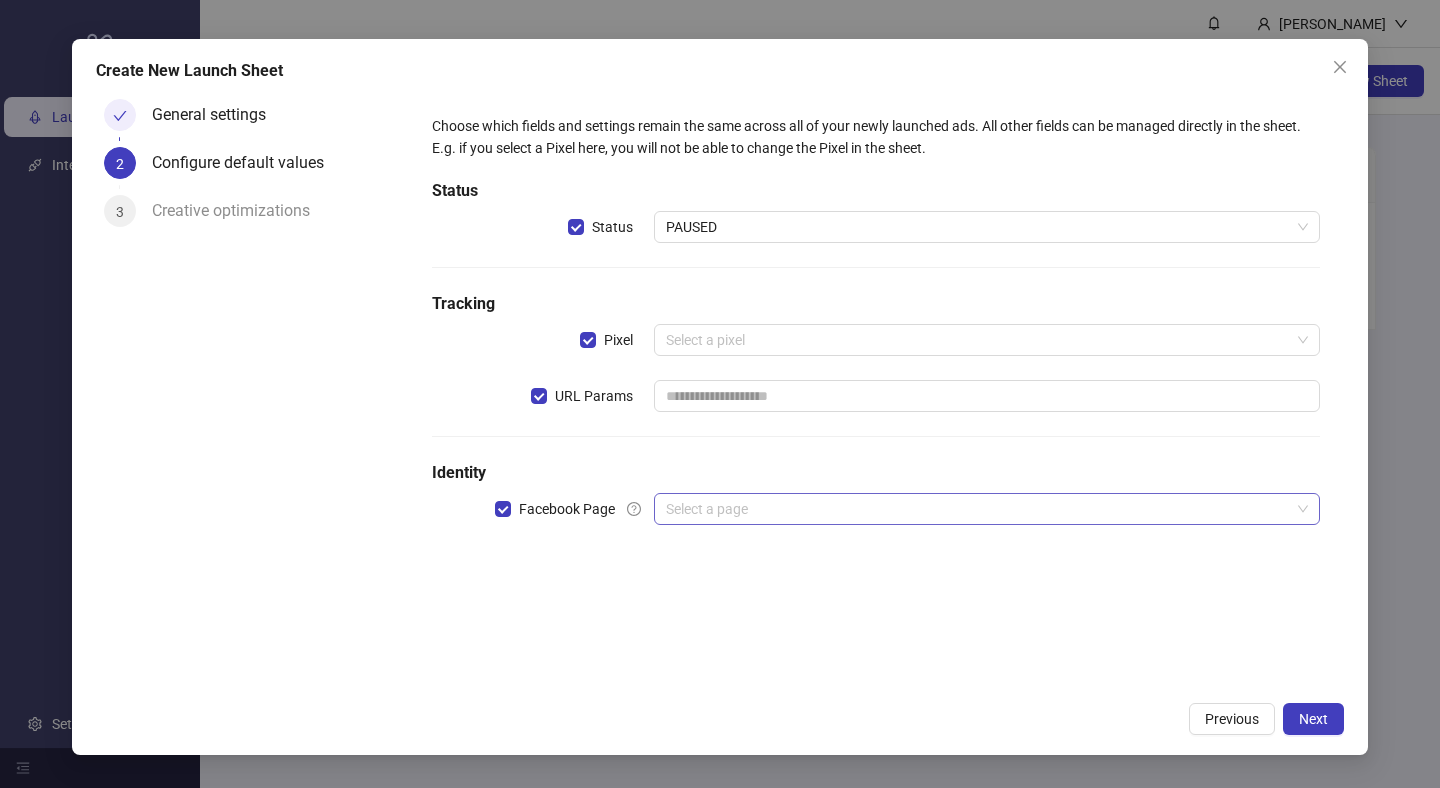 click at bounding box center [978, 509] 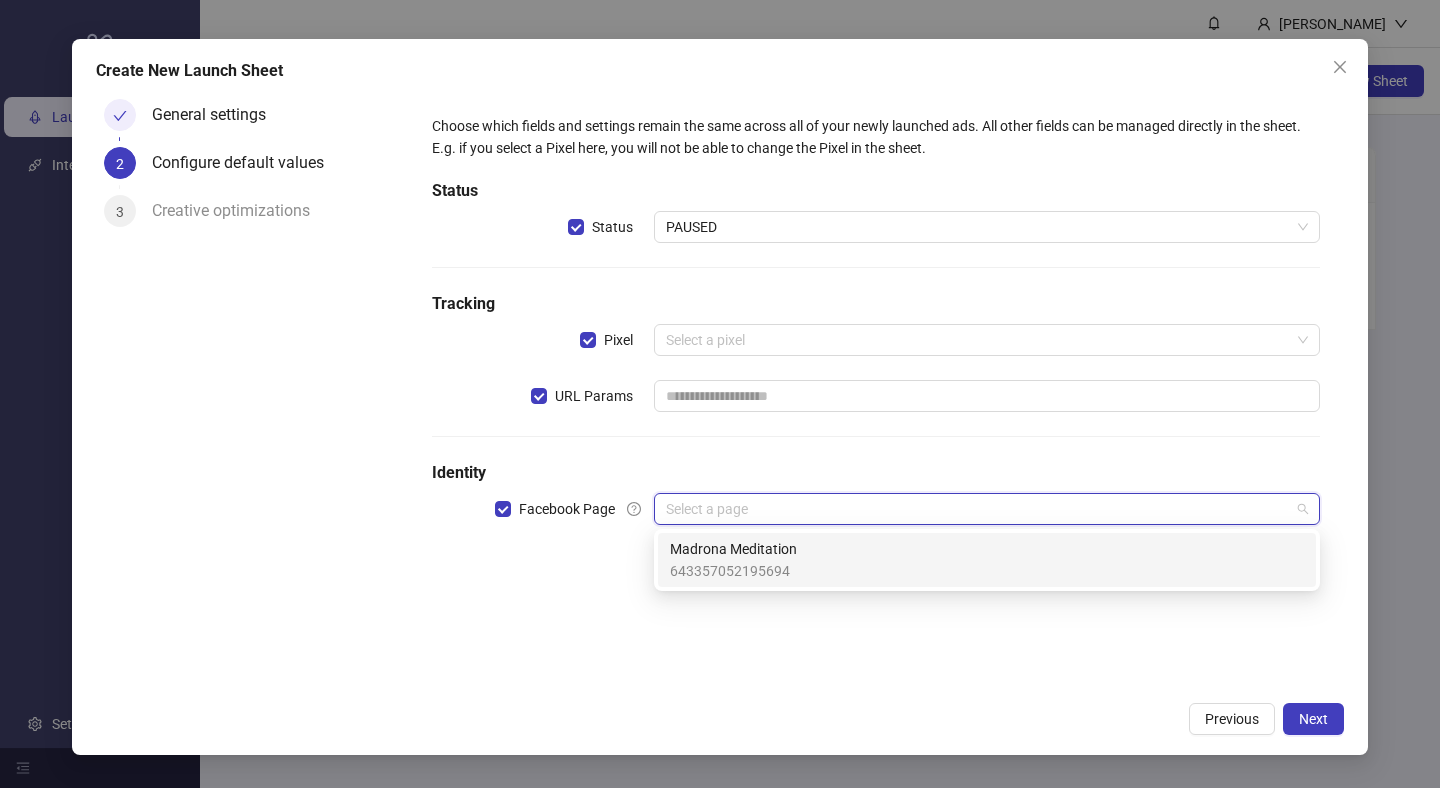 click on "Madrona Meditation 643357052195694" at bounding box center [987, 560] 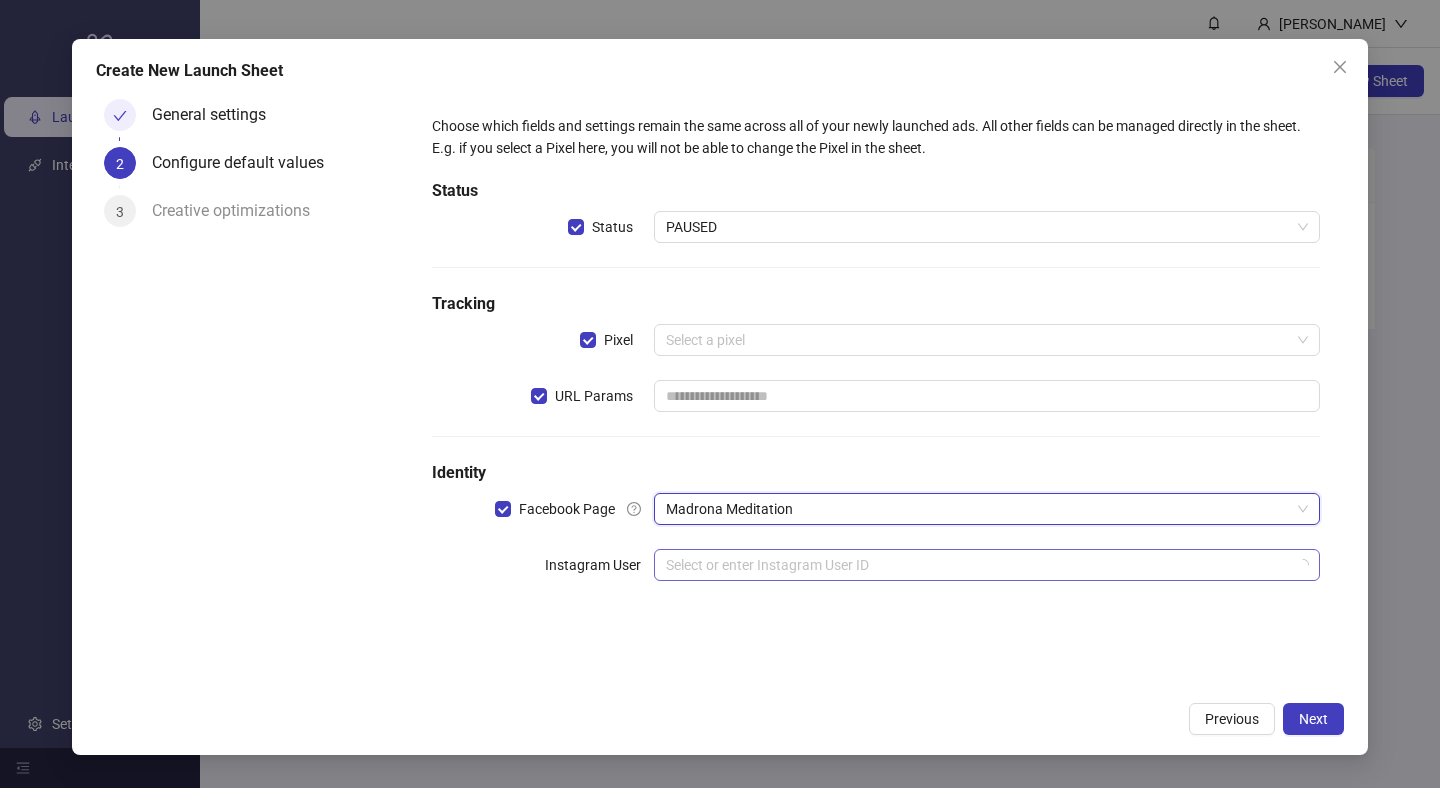 click at bounding box center [978, 565] 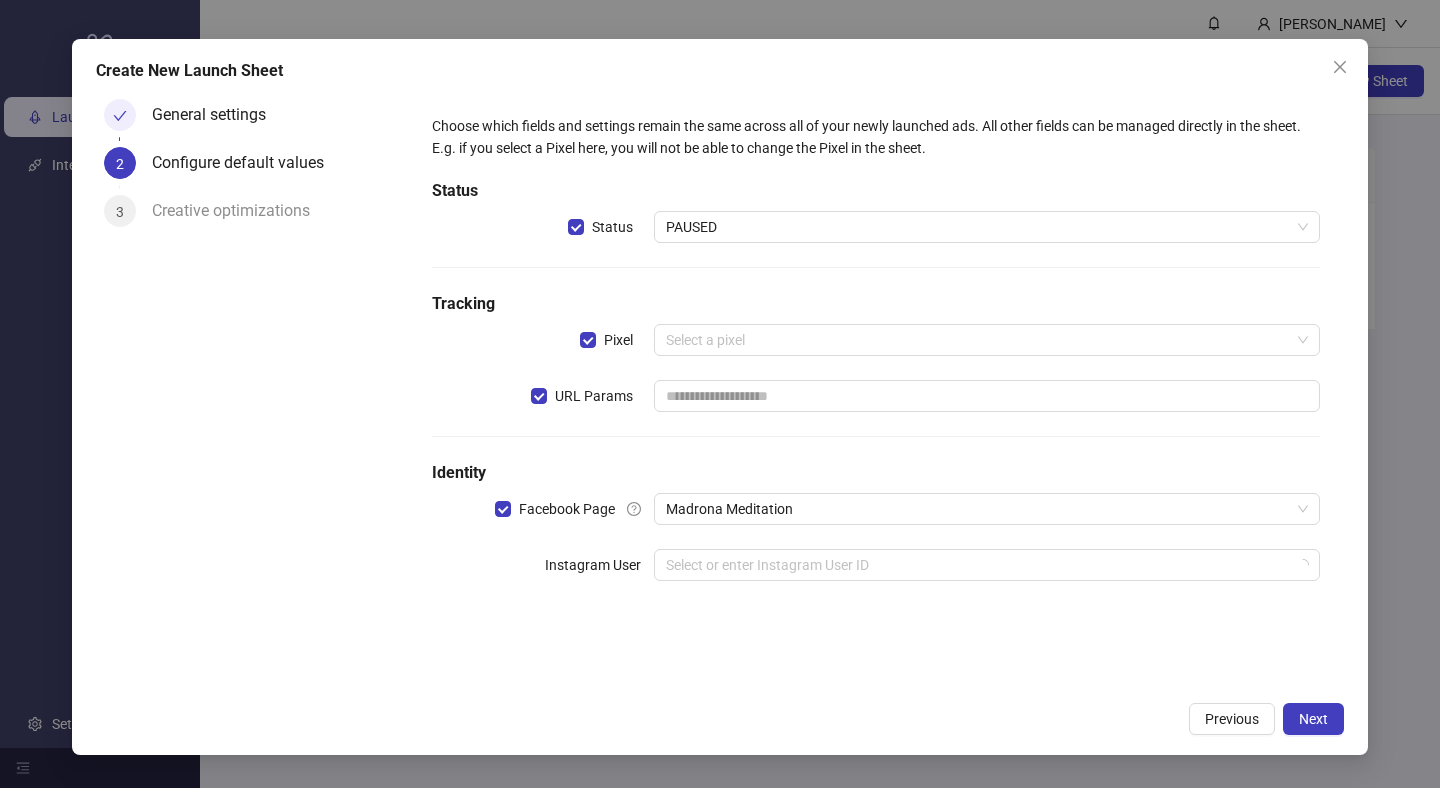 drag, startPoint x: 526, startPoint y: 620, endPoint x: 1118, endPoint y: 685, distance: 595.55774 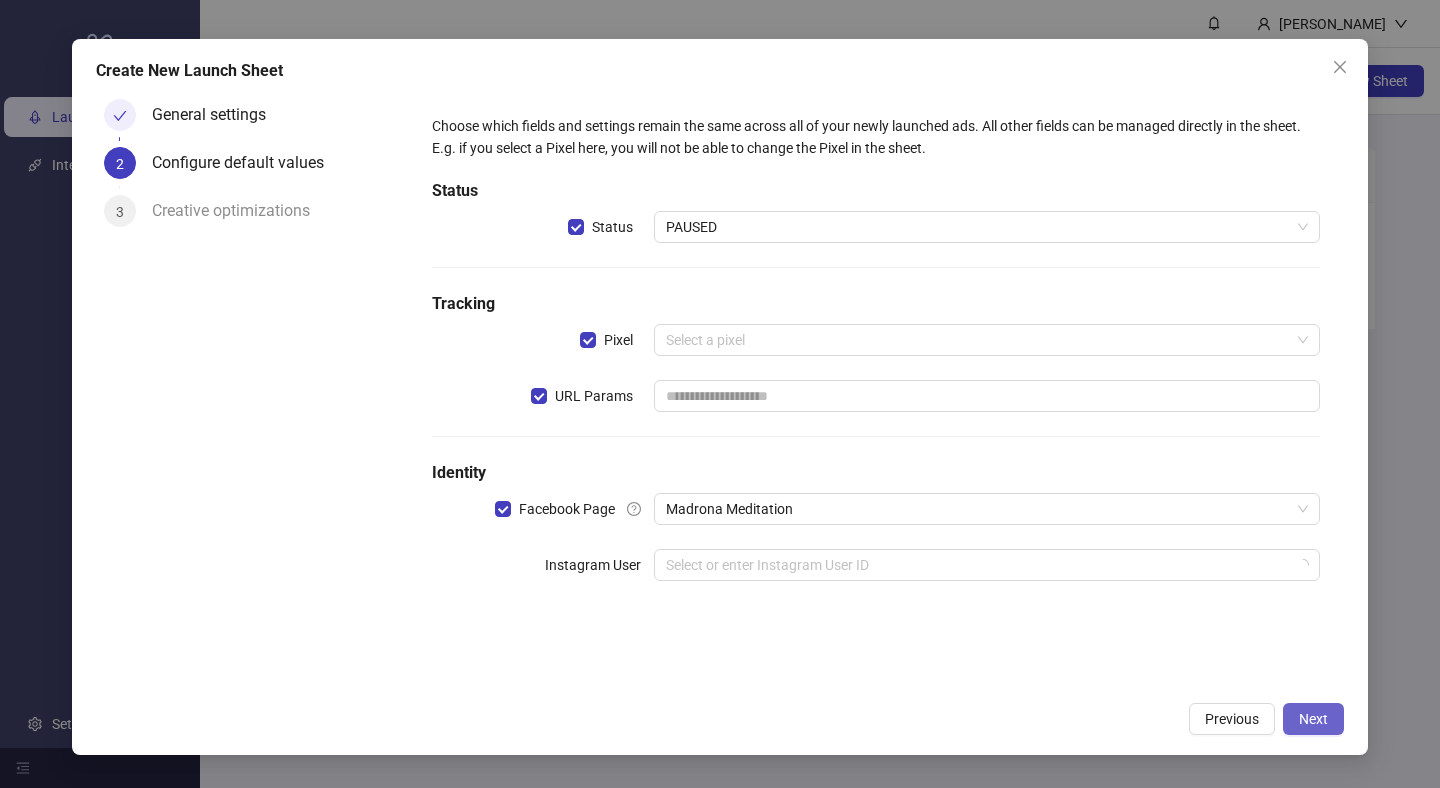 click on "Next" at bounding box center (1313, 719) 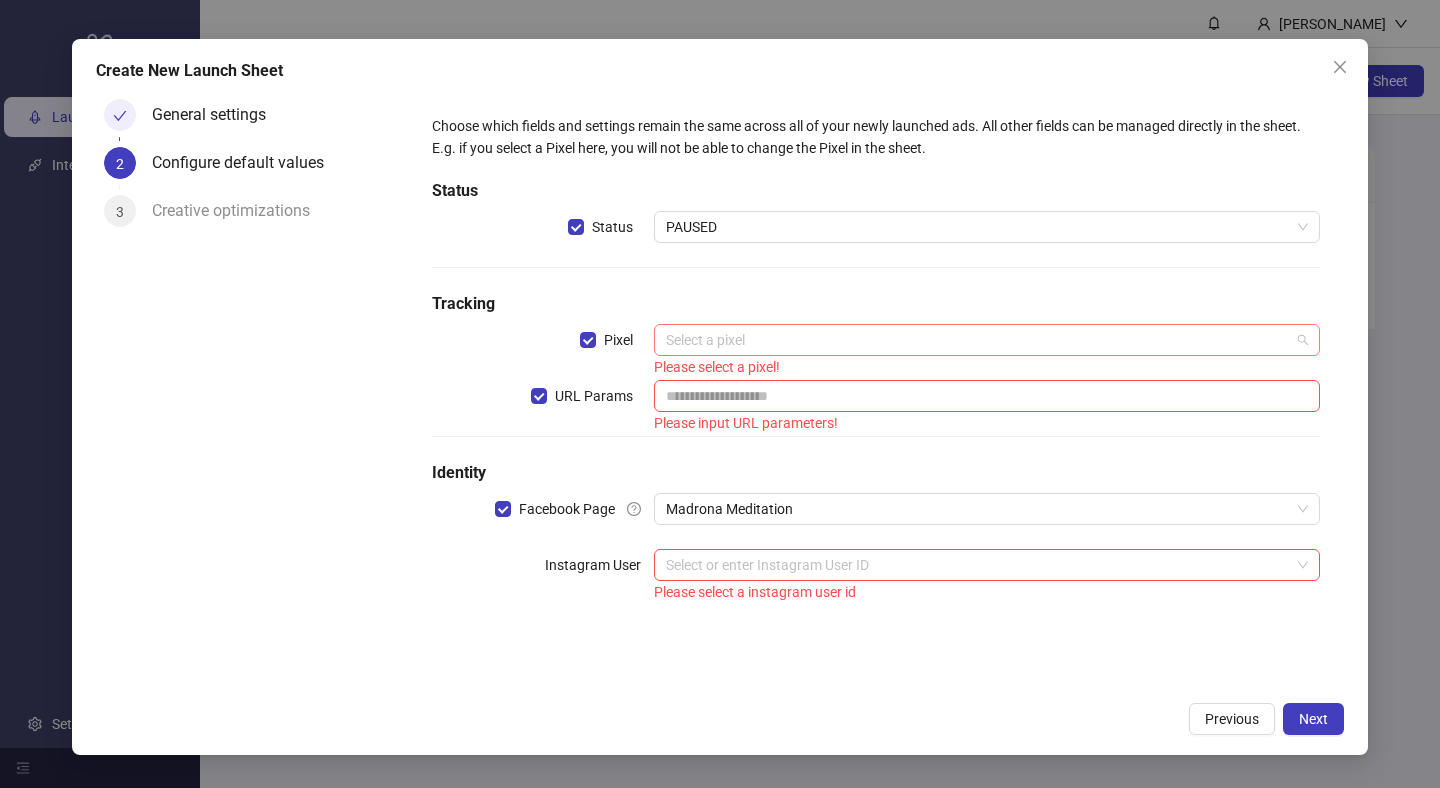click at bounding box center (978, 340) 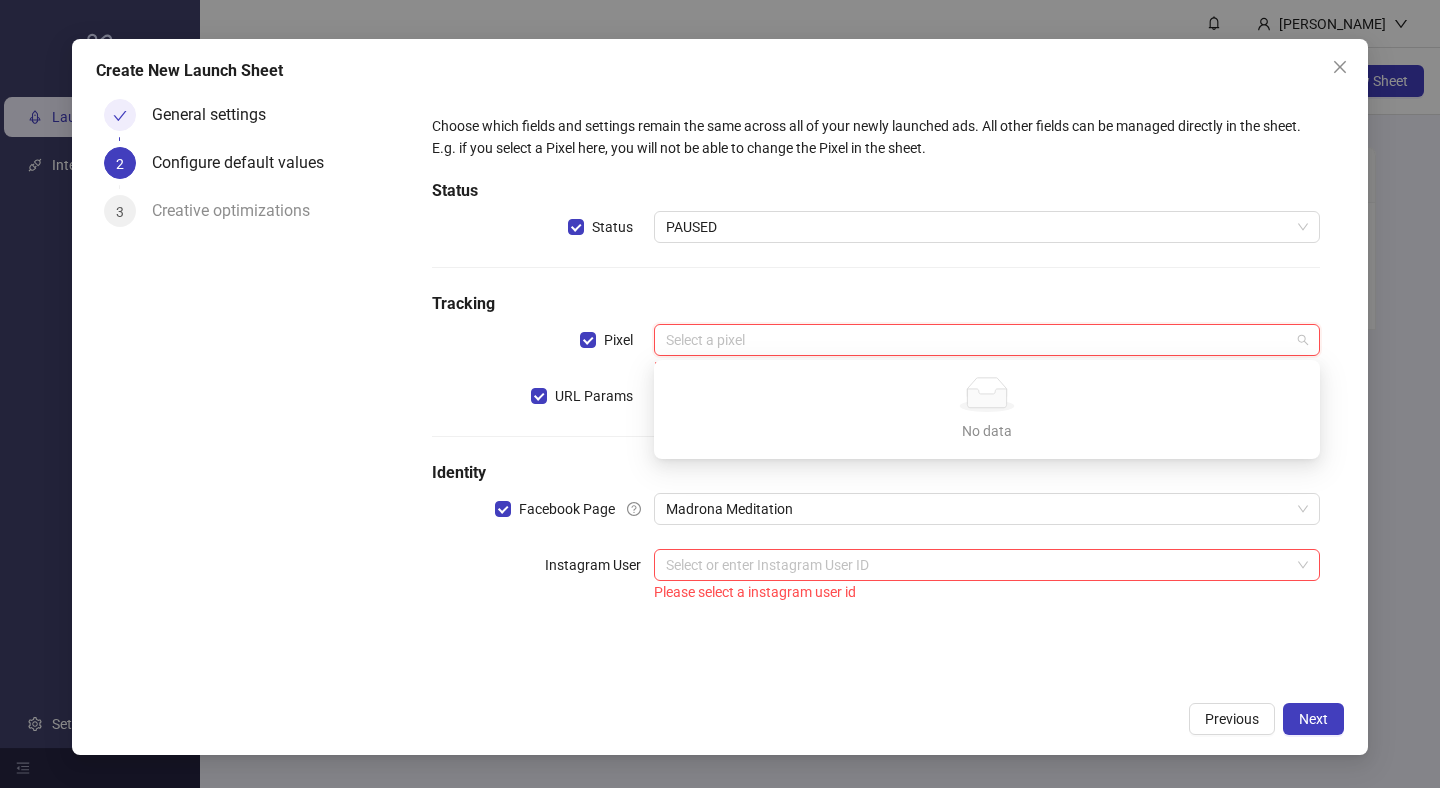 click on "Tracking" at bounding box center (876, 304) 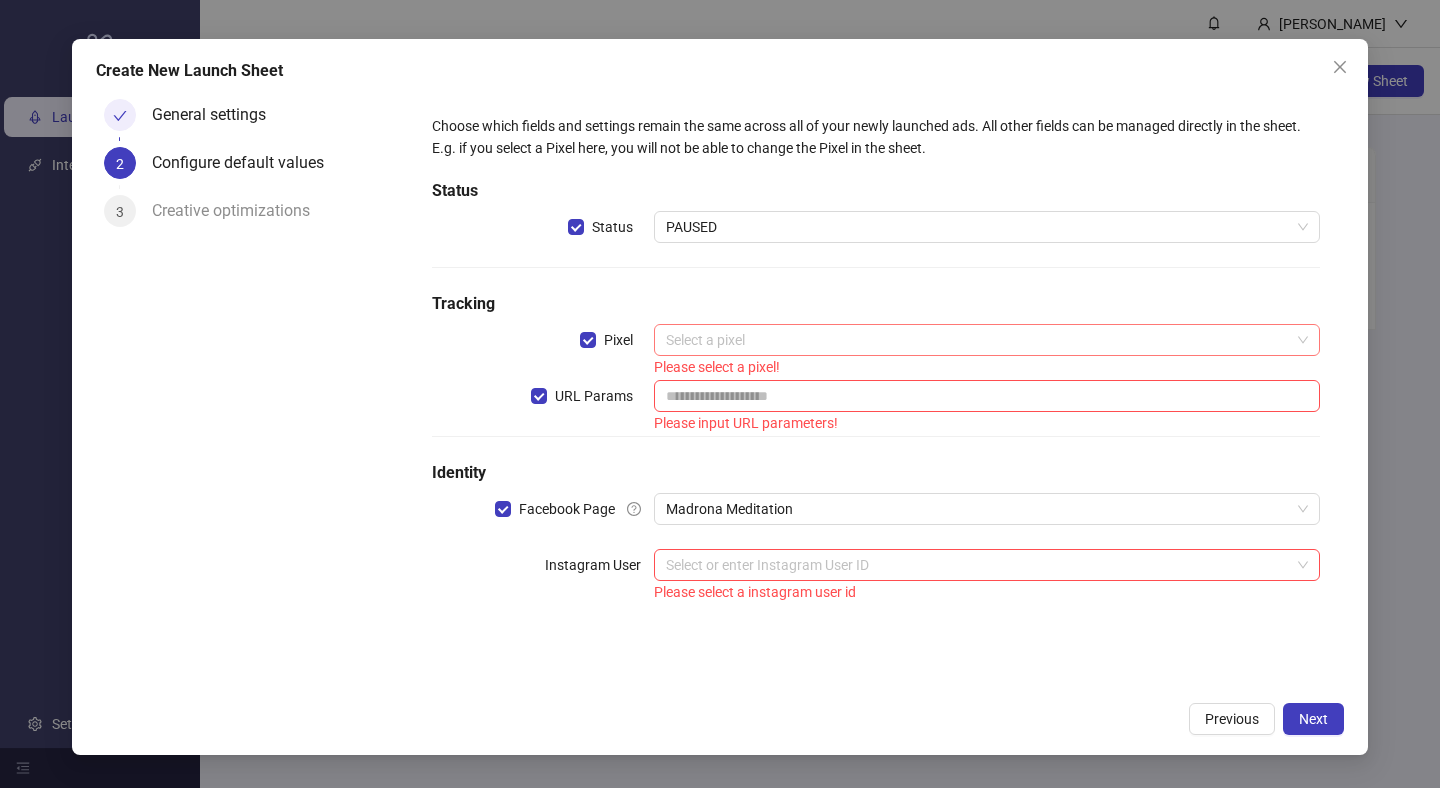 click at bounding box center (978, 340) 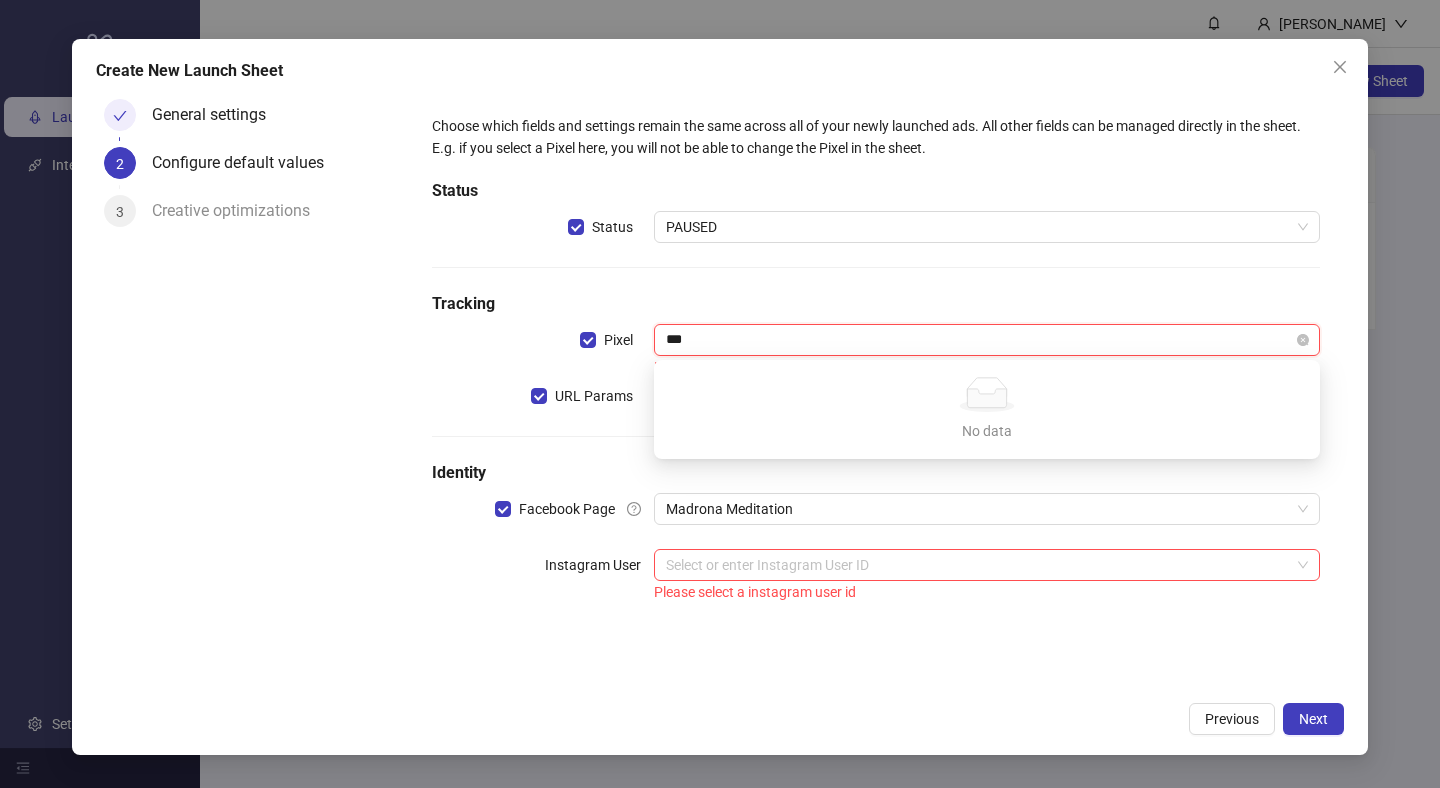 type on "****" 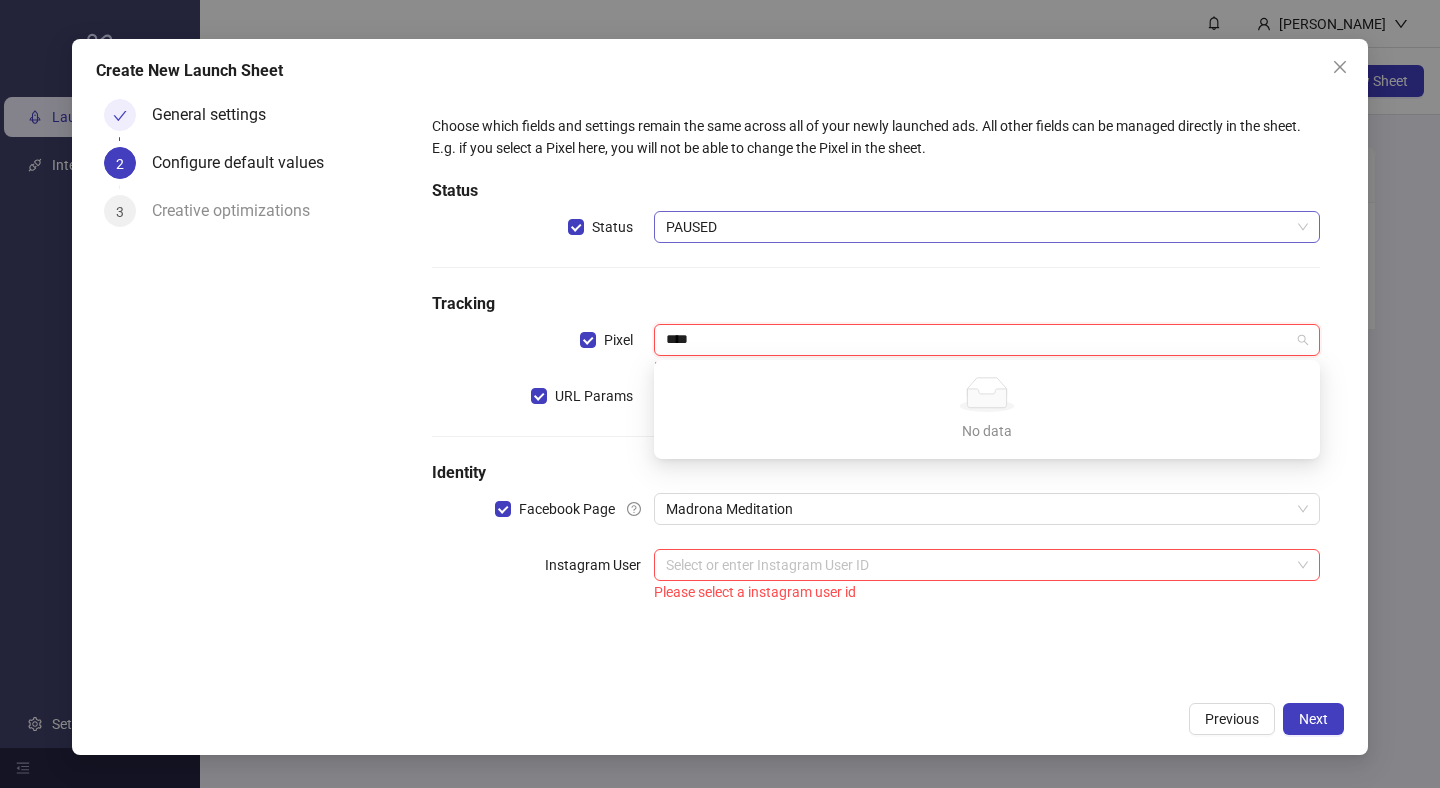type 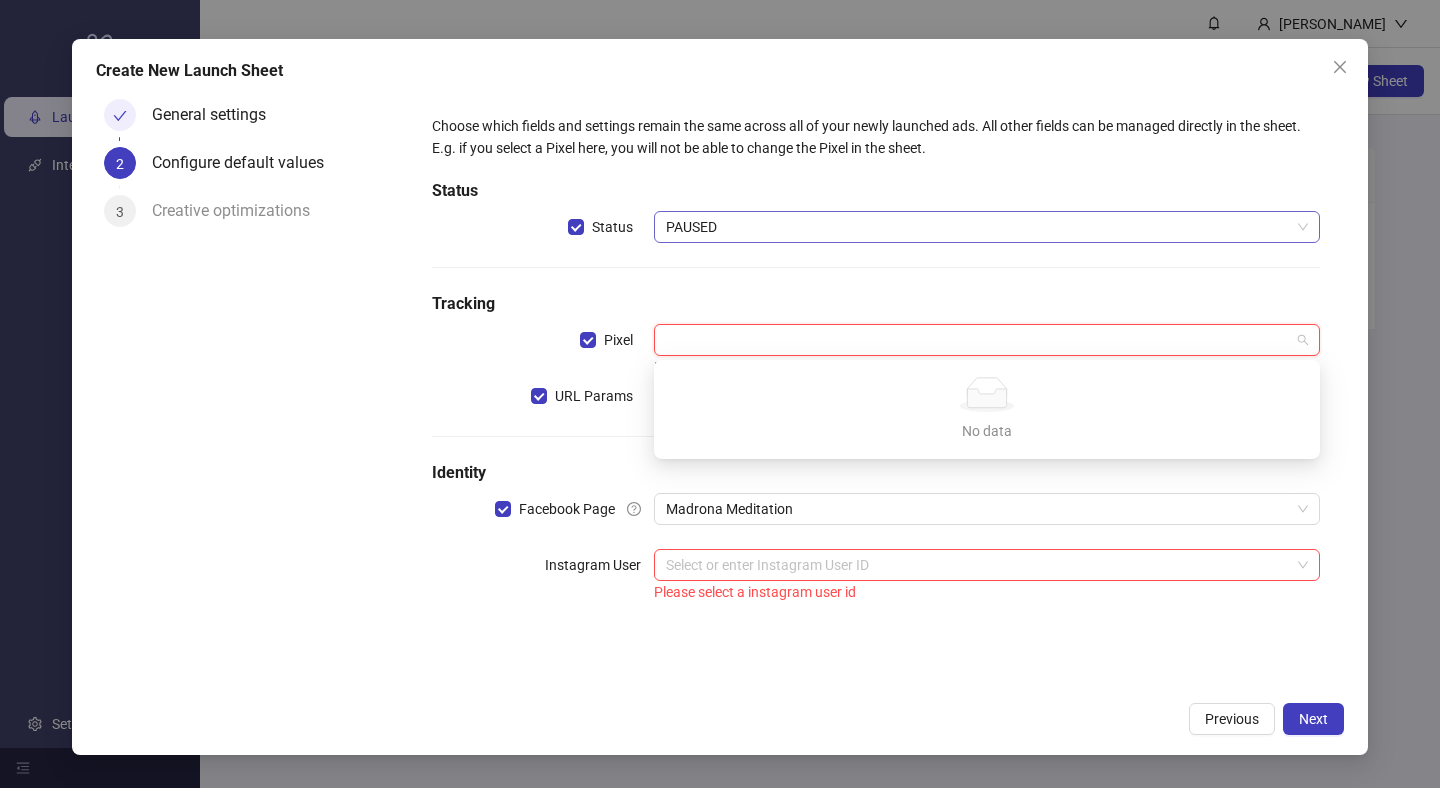 click on "PAUSED" at bounding box center [987, 227] 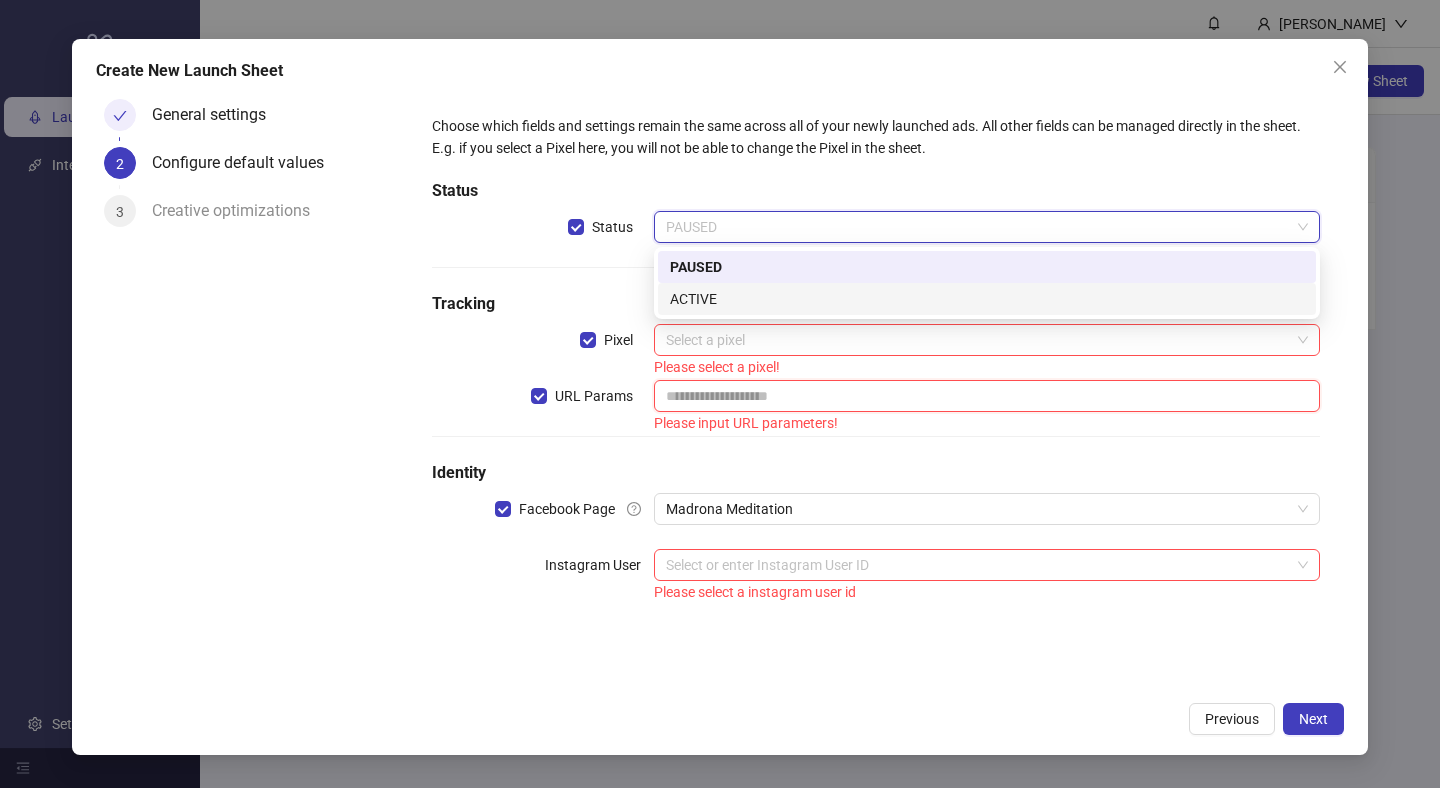click at bounding box center (987, 396) 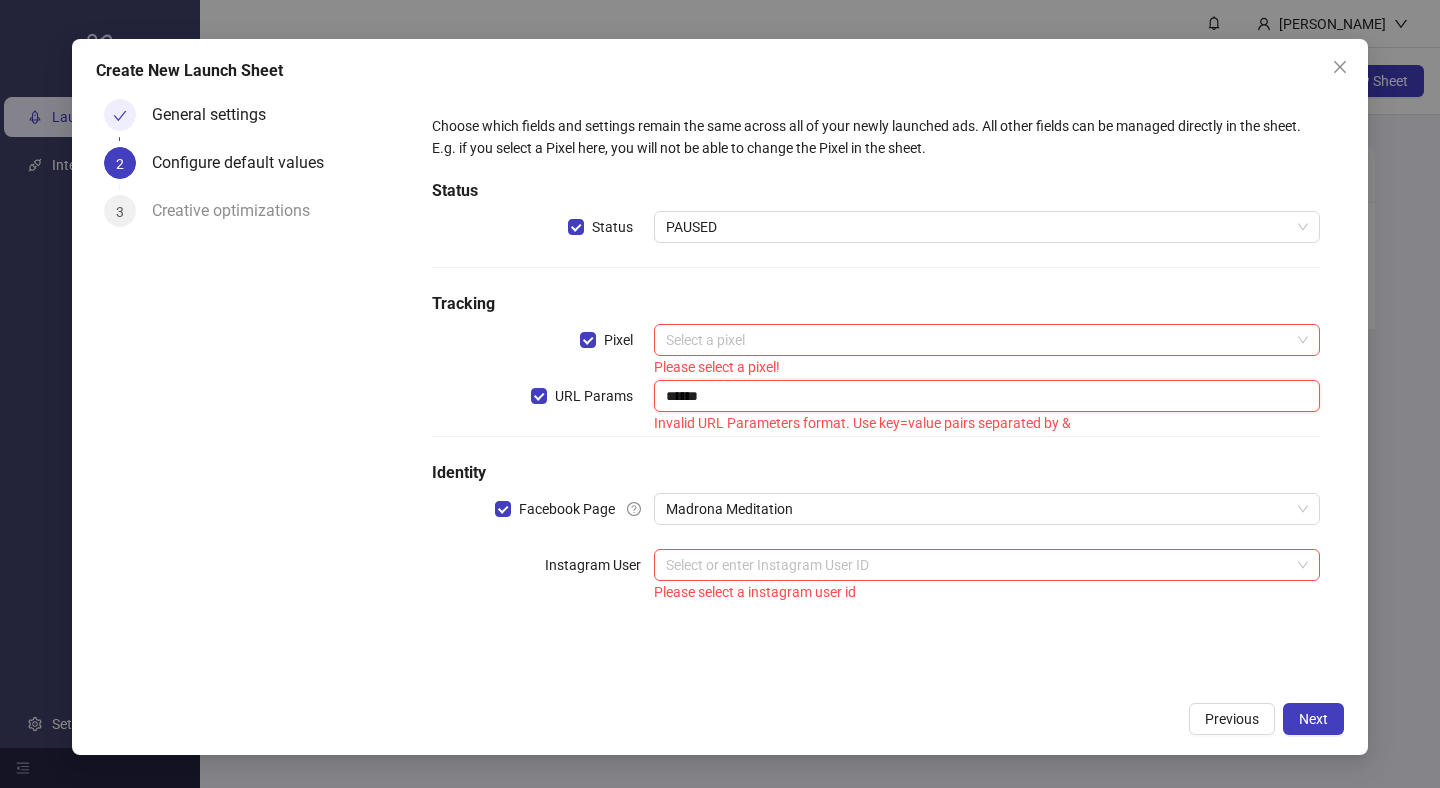 type on "******" 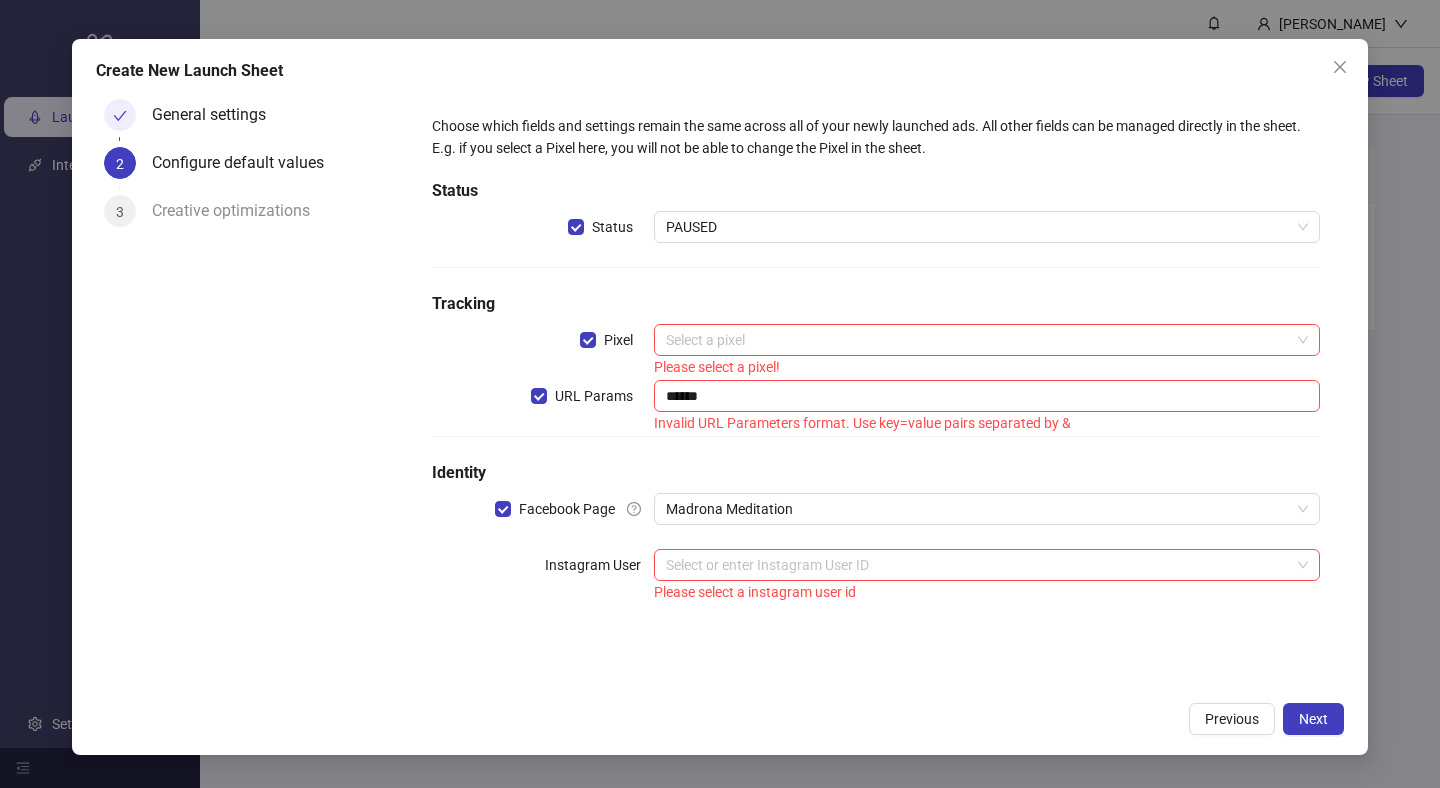 click on "Choose which fields and settings remain the same across all of your newly launched ads. All other fields can be managed directly in the sheet. E.g. if you select a Pixel here, you will not be able to change the Pixel in the sheet. Status Status PAUSED Tracking Pixel Select a pixel Please select a pixel! URL Params ****** Please input URL parameters! Invalid URL Parameters format. Use key=value pairs separated by & Identity Facebook Page Madrona Meditation Instagram User Select or enter Instagram User ID Please select a instagram user id" at bounding box center [876, 359] 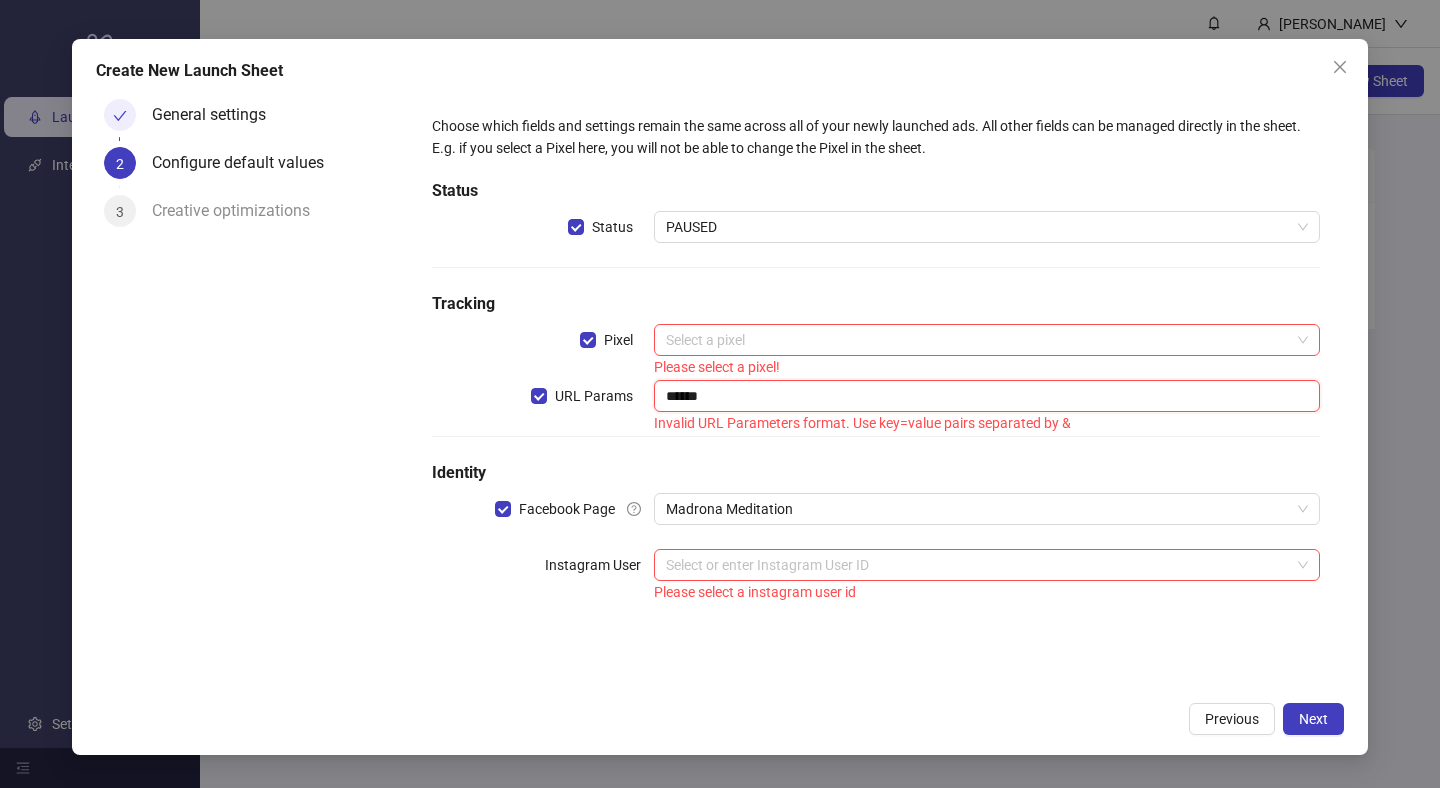click on "******" at bounding box center [987, 396] 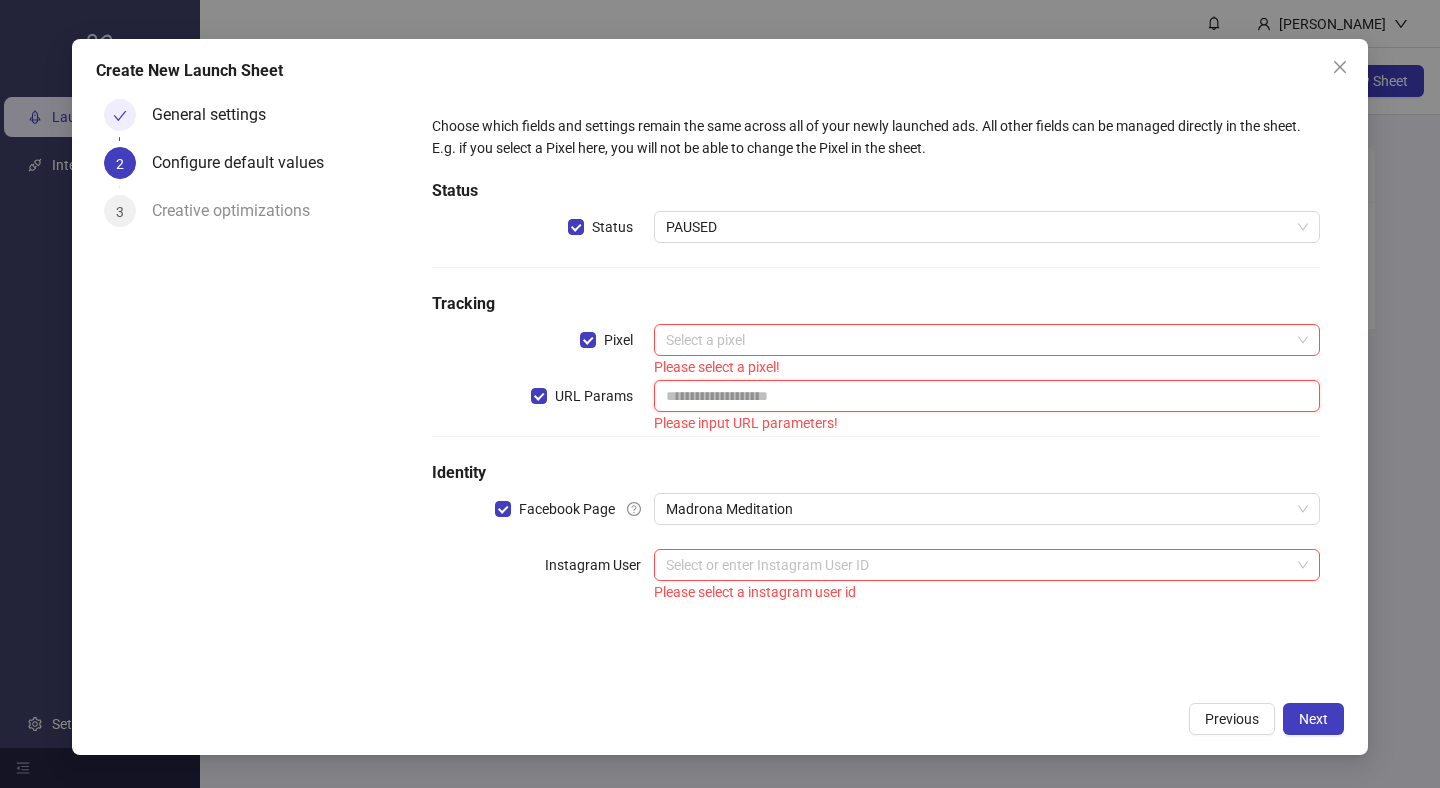 type 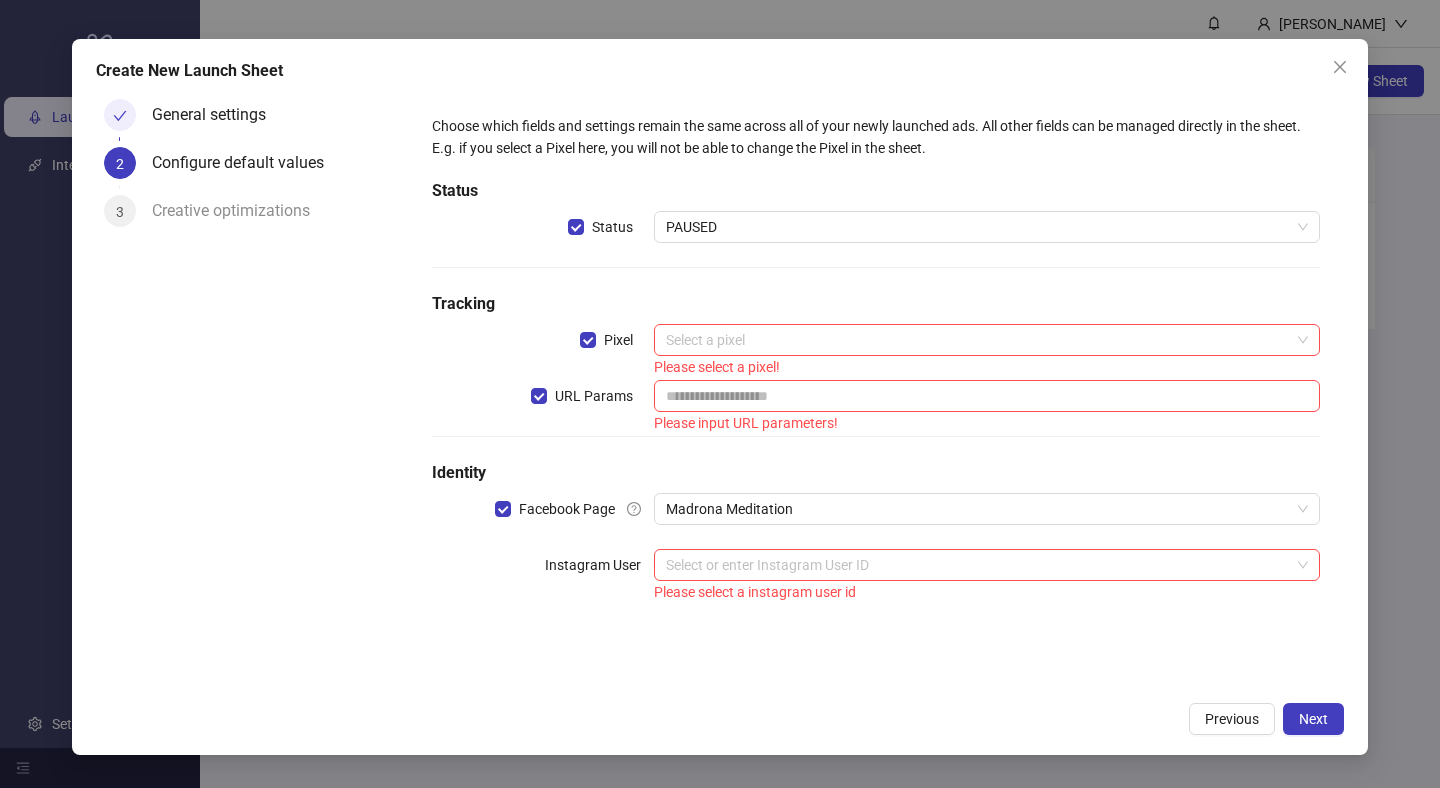 click on "Invalid URL Parameters format. Use key=value pairs separated by & Please input URL parameters!" at bounding box center (987, 424) 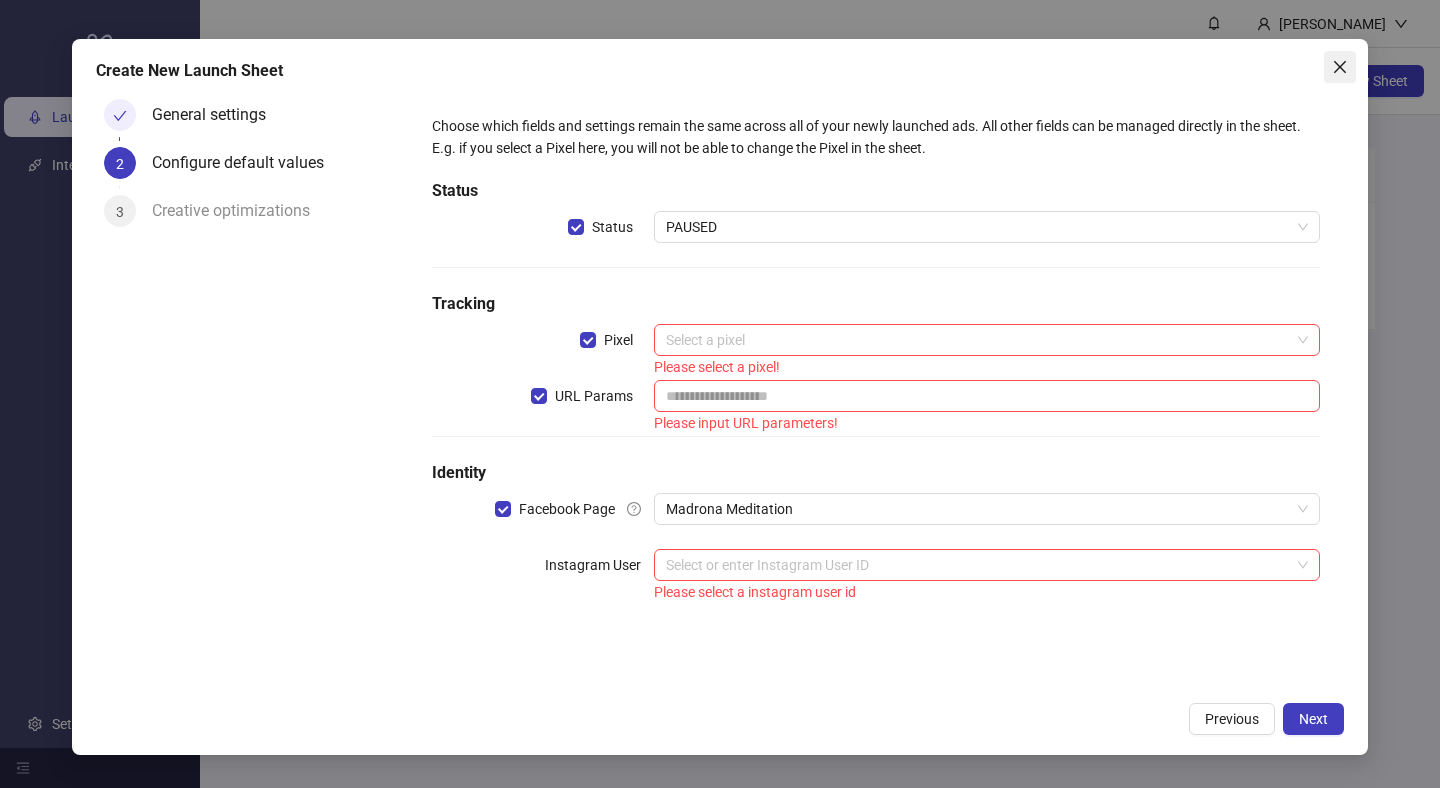click at bounding box center [1340, 67] 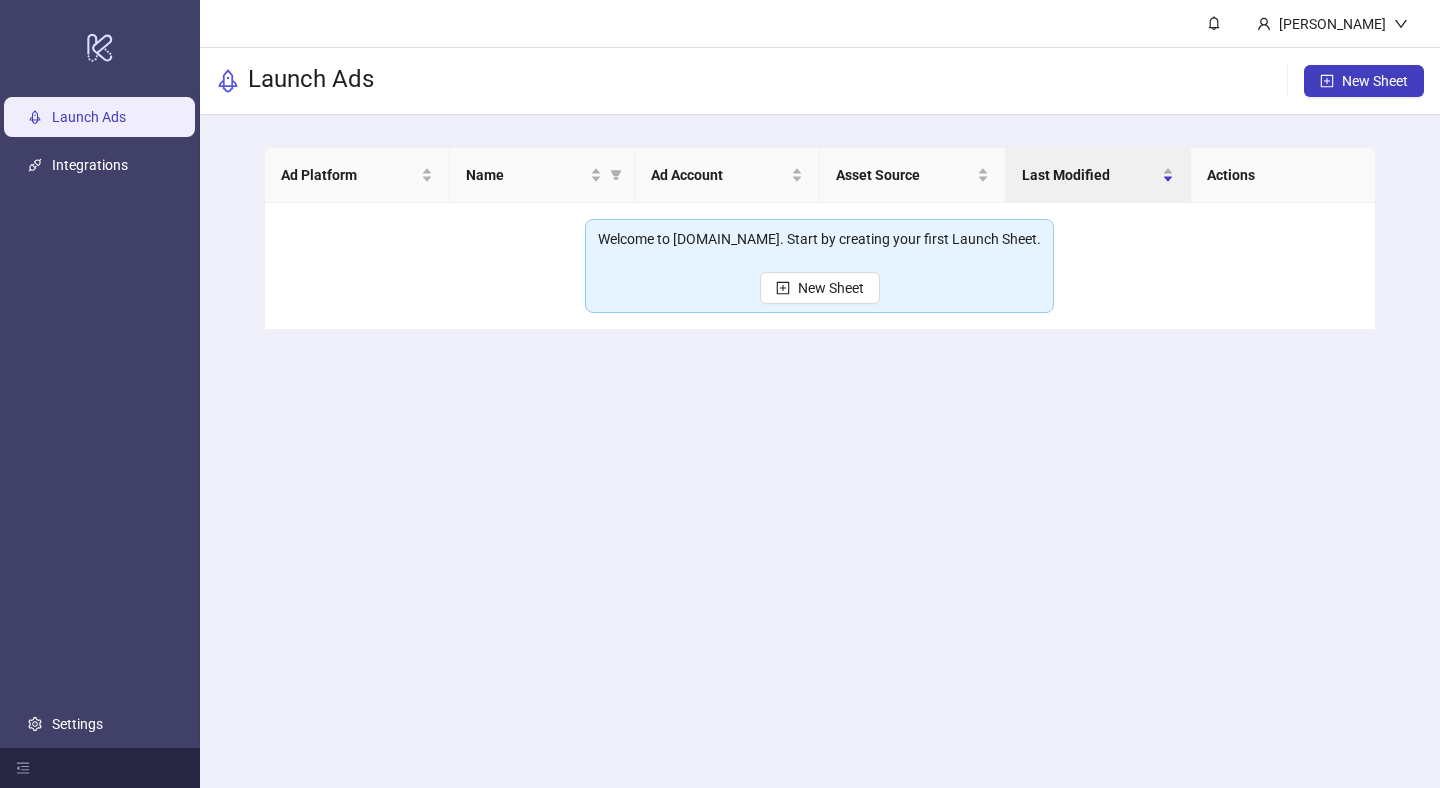 drag, startPoint x: 1013, startPoint y: 388, endPoint x: 839, endPoint y: 332, distance: 182.78949 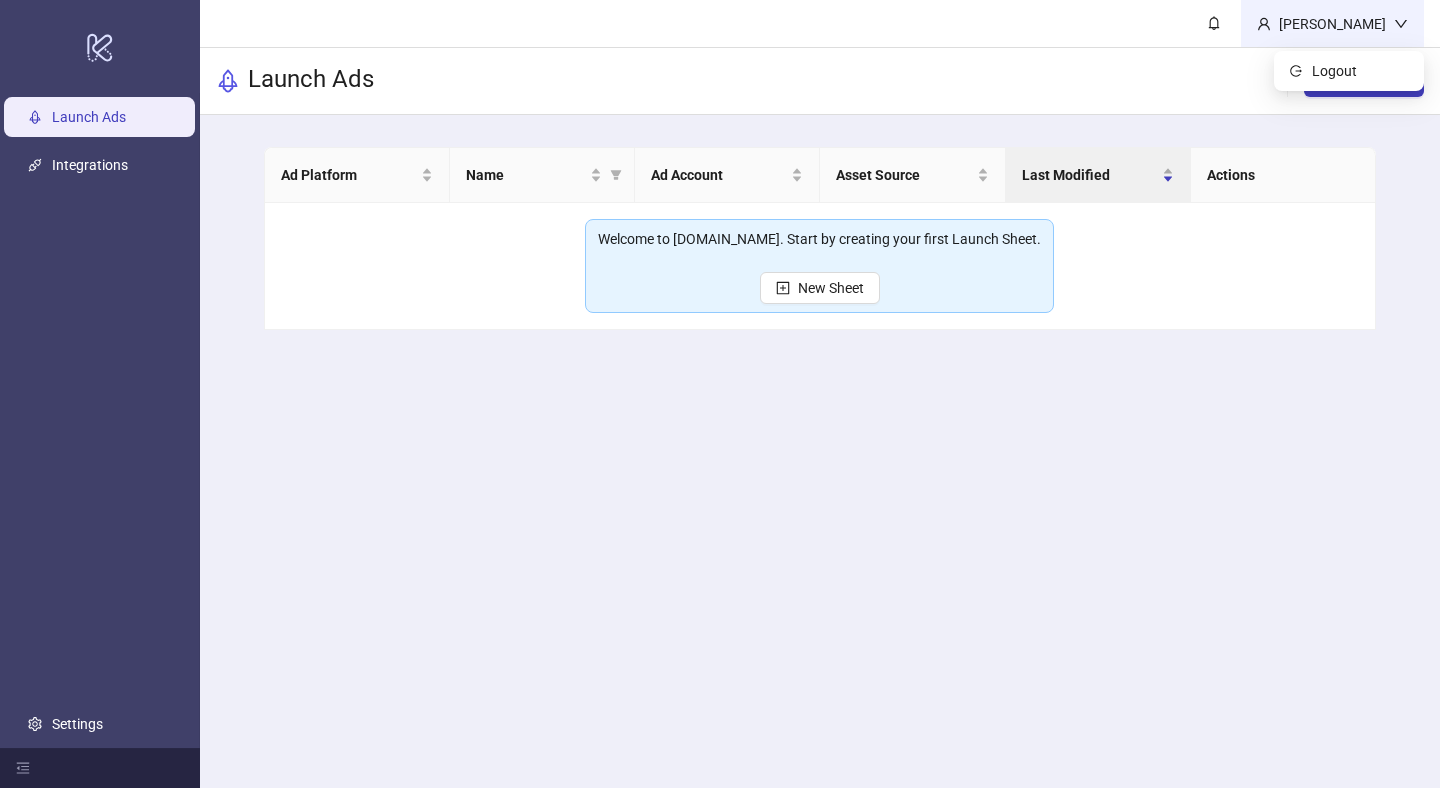 click on "[PERSON_NAME]" at bounding box center [1332, 24] 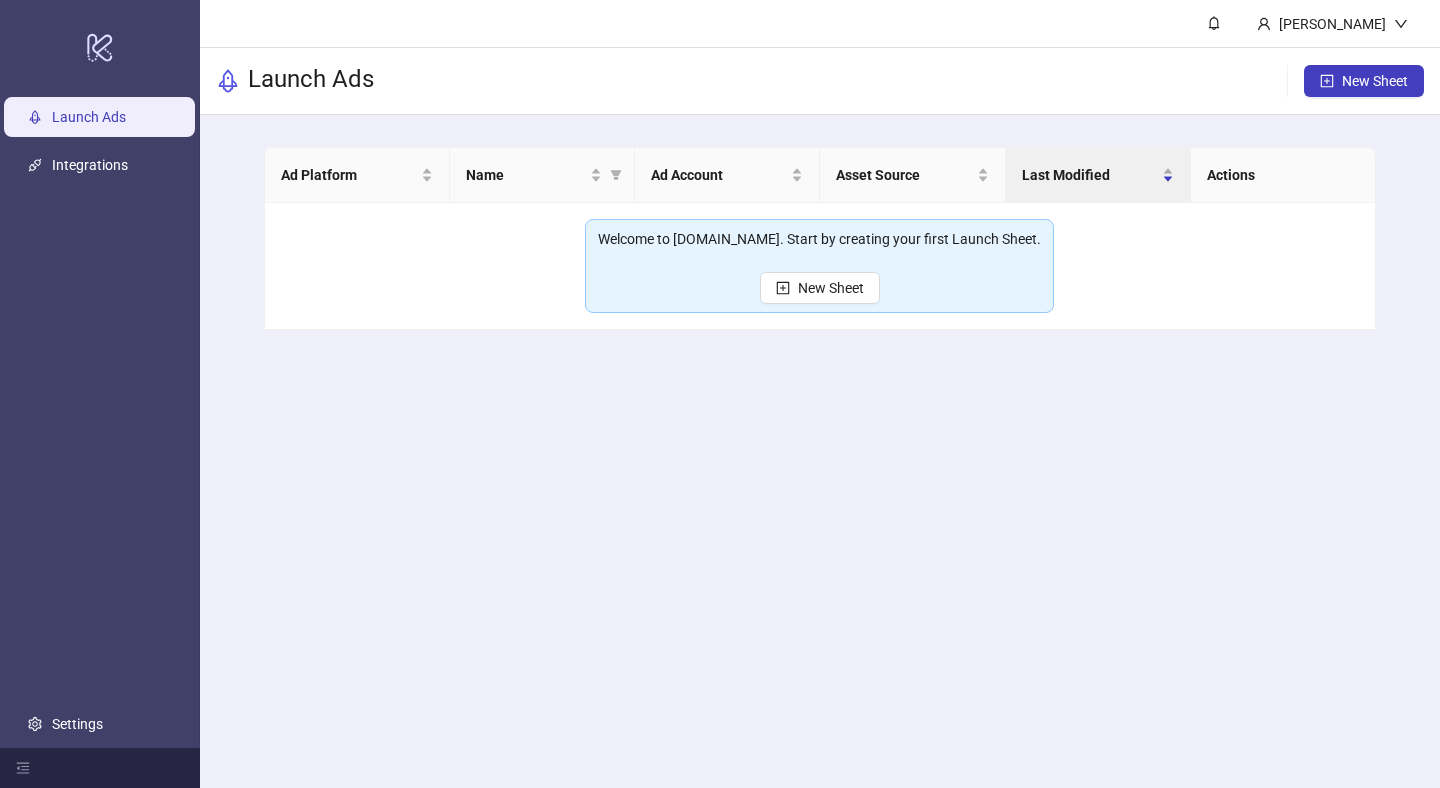 drag, startPoint x: 707, startPoint y: 527, endPoint x: 359, endPoint y: 588, distance: 353.30582 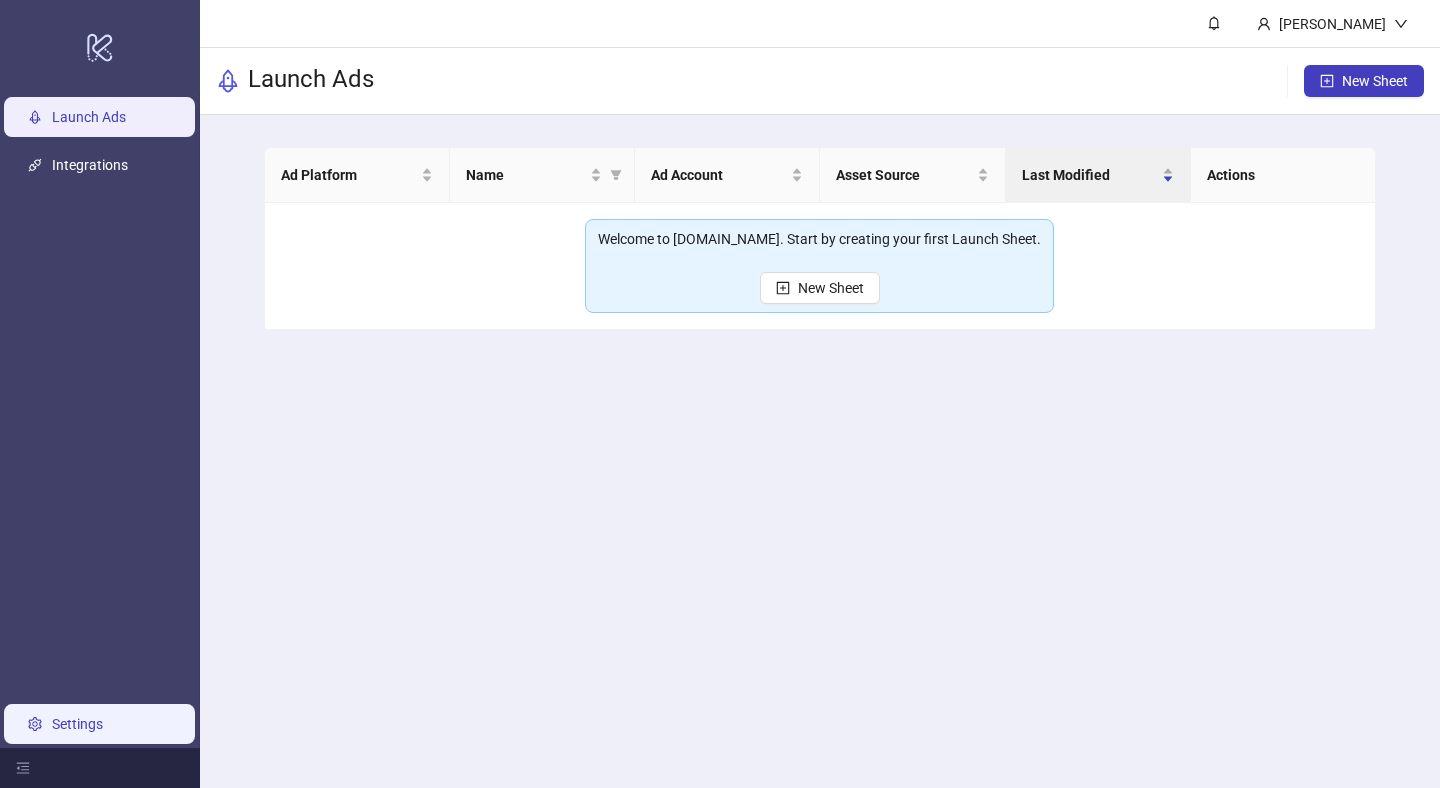 click on "Settings" at bounding box center (77, 724) 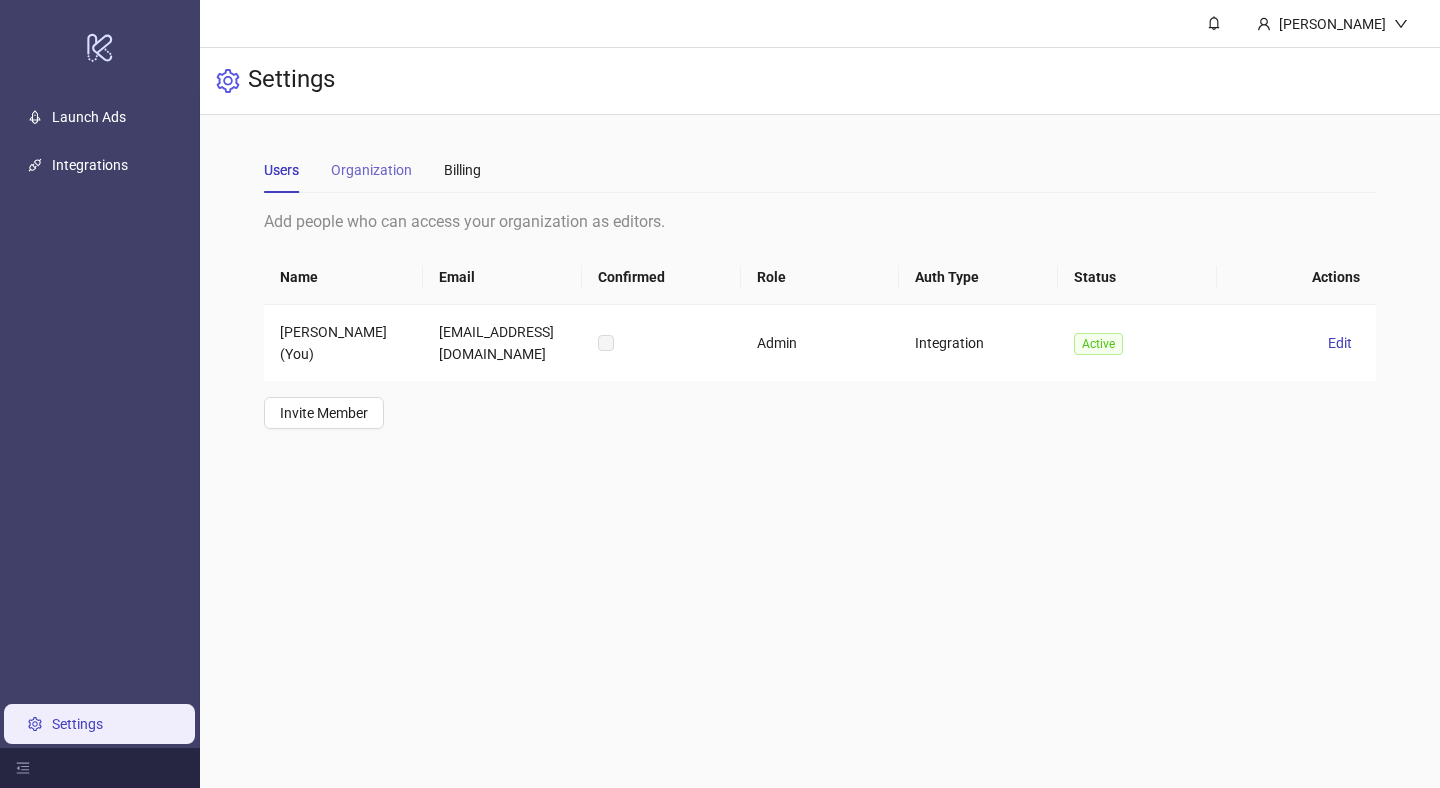 click on "Organization" at bounding box center [371, 170] 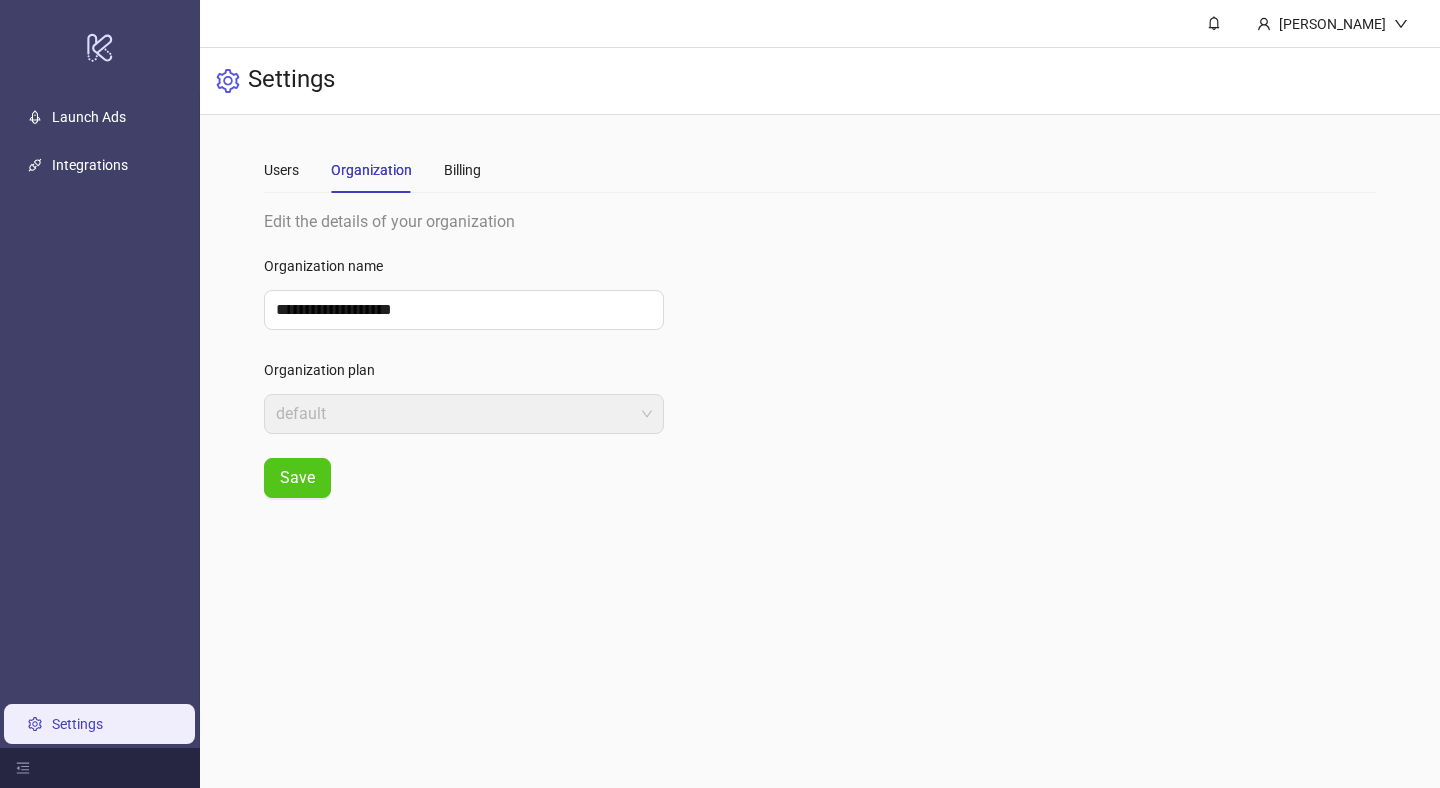 click on "Users Organization Billing" at bounding box center [372, 170] 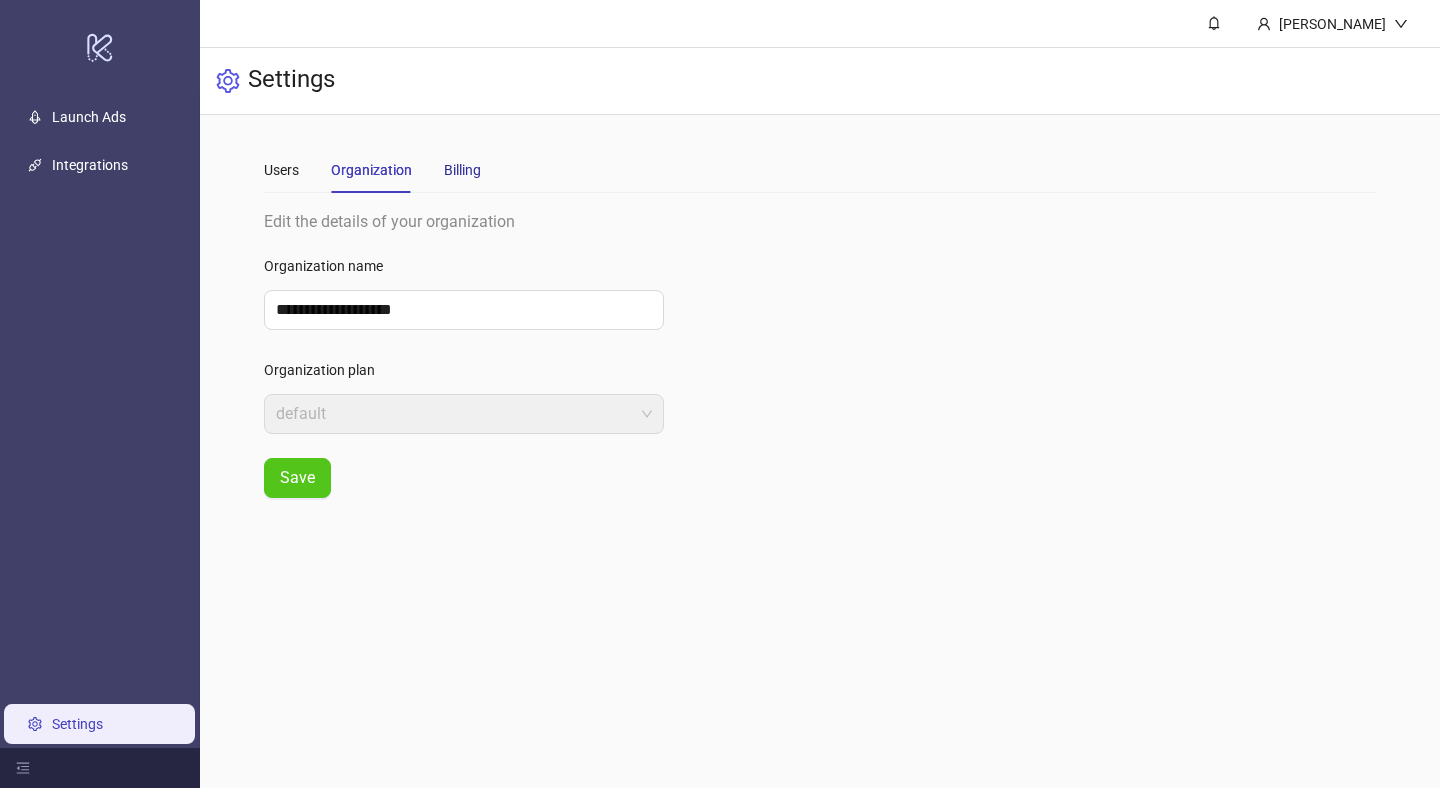 click on "Billing" at bounding box center (462, 170) 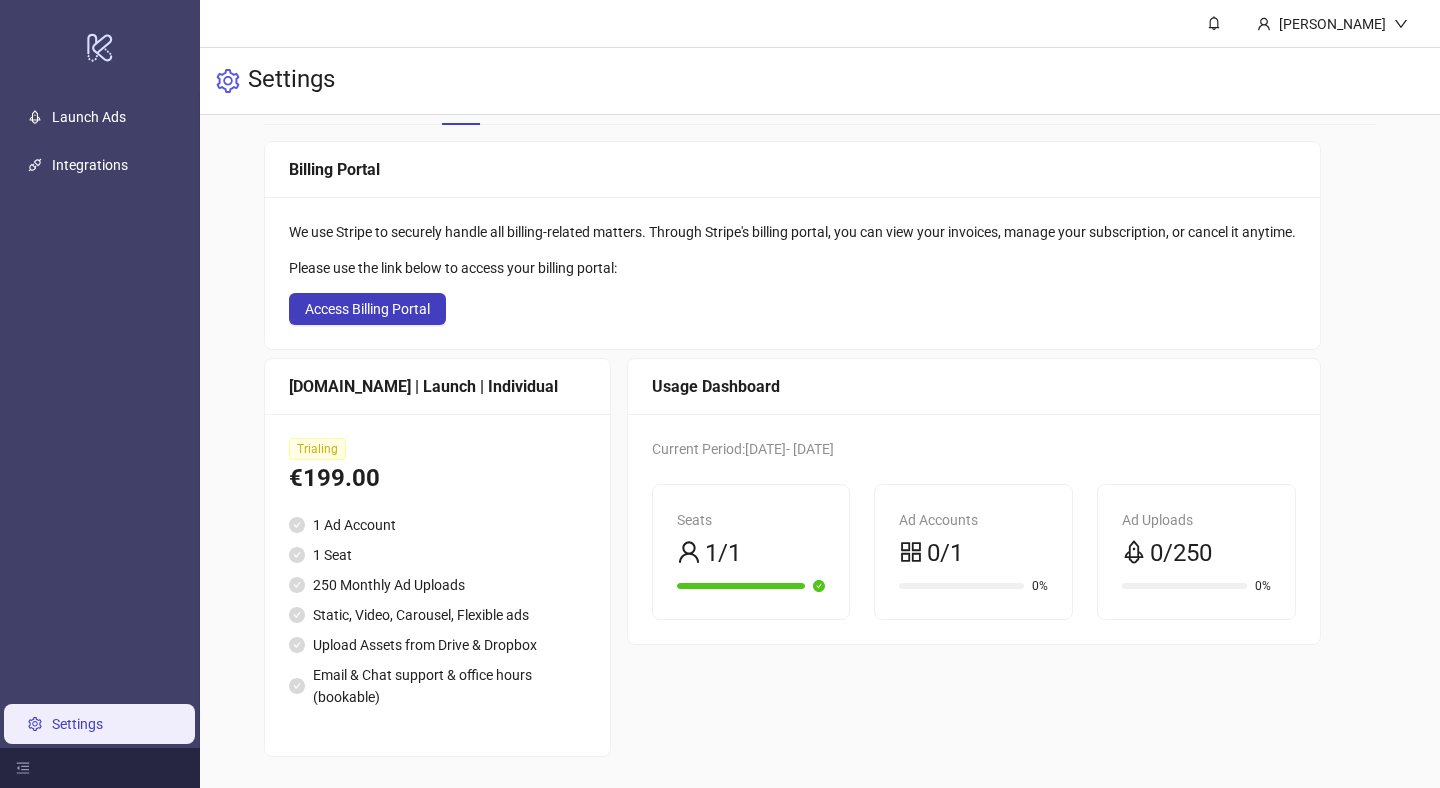 scroll, scrollTop: 0, scrollLeft: 0, axis: both 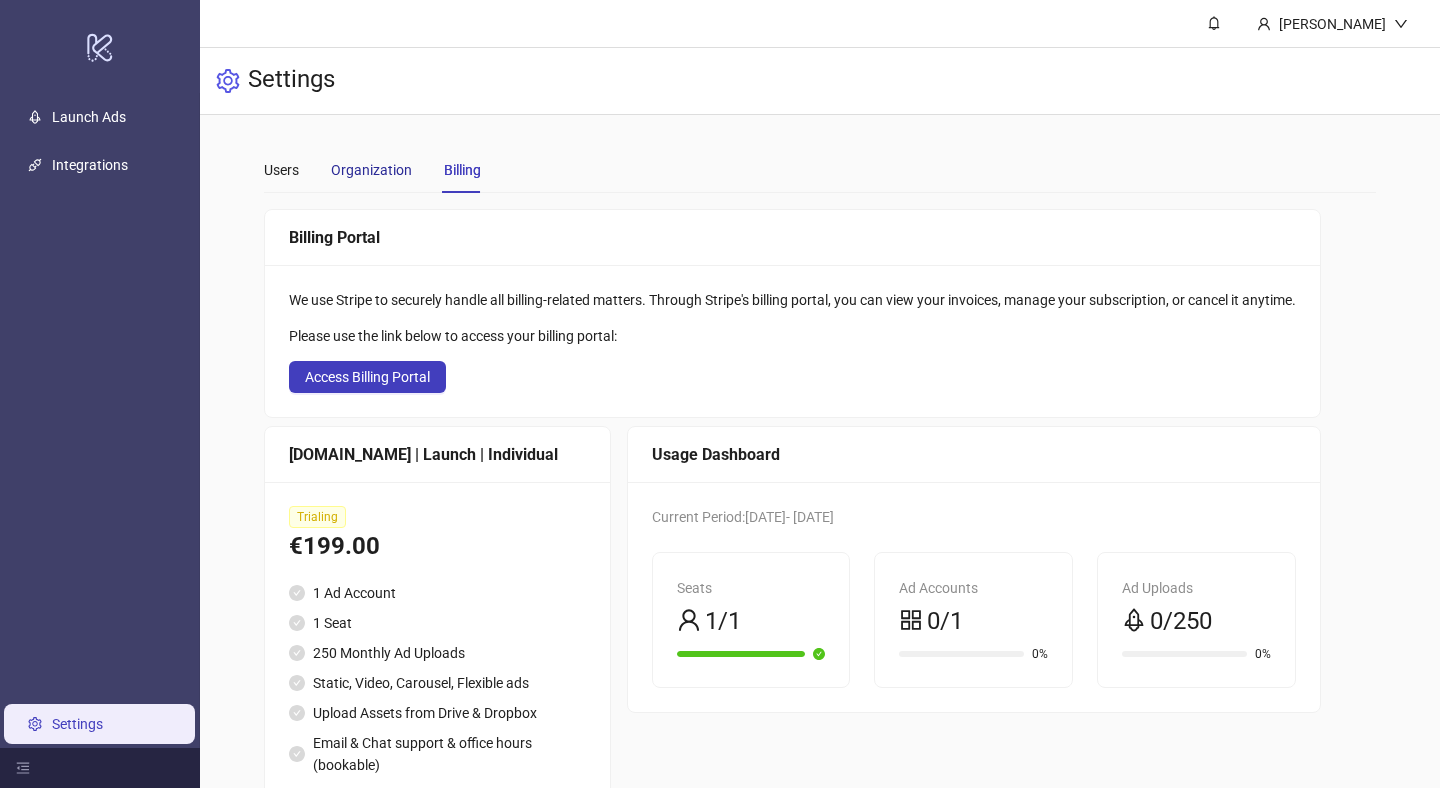click on "Organization" at bounding box center [371, 170] 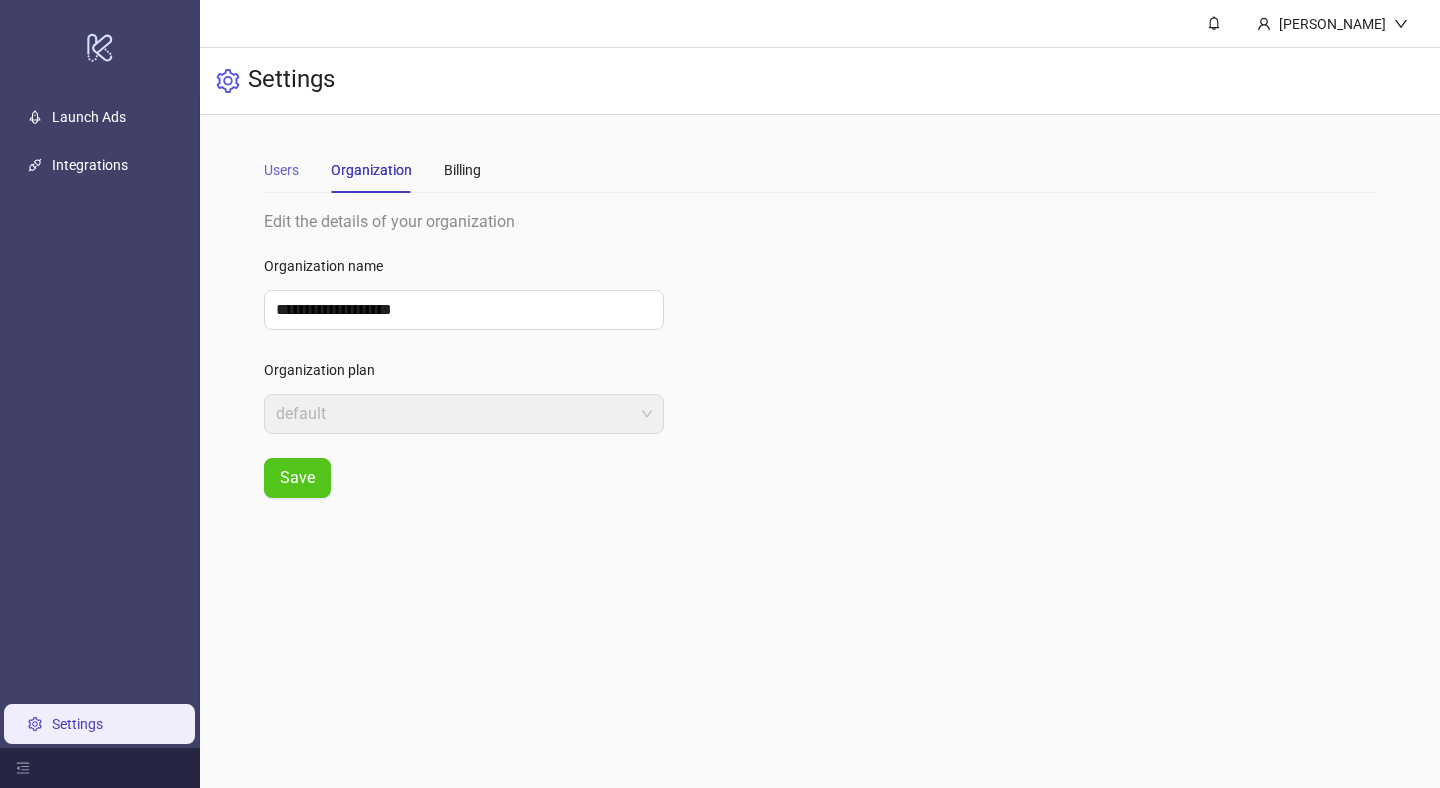 click on "Users" at bounding box center (281, 170) 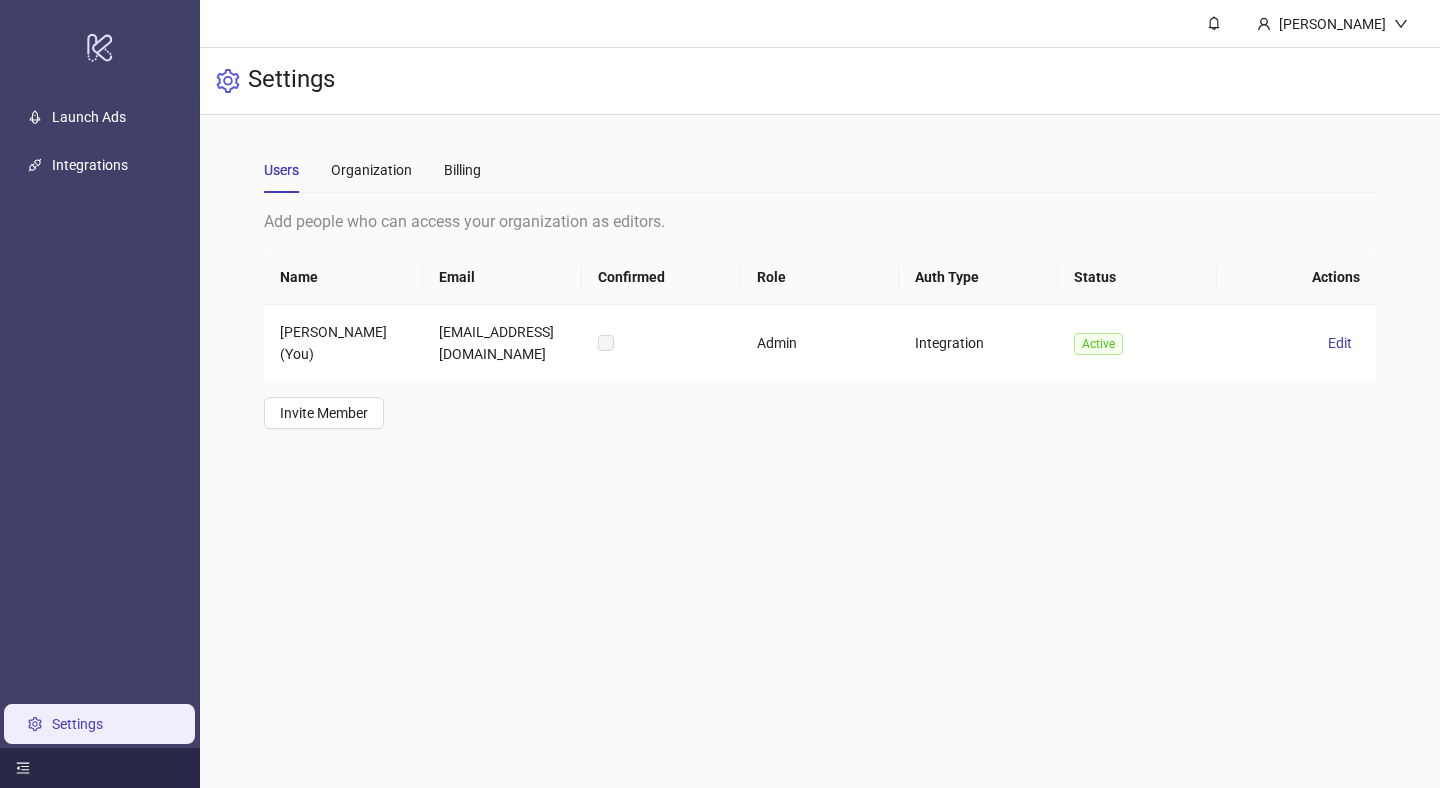 click at bounding box center [100, 768] 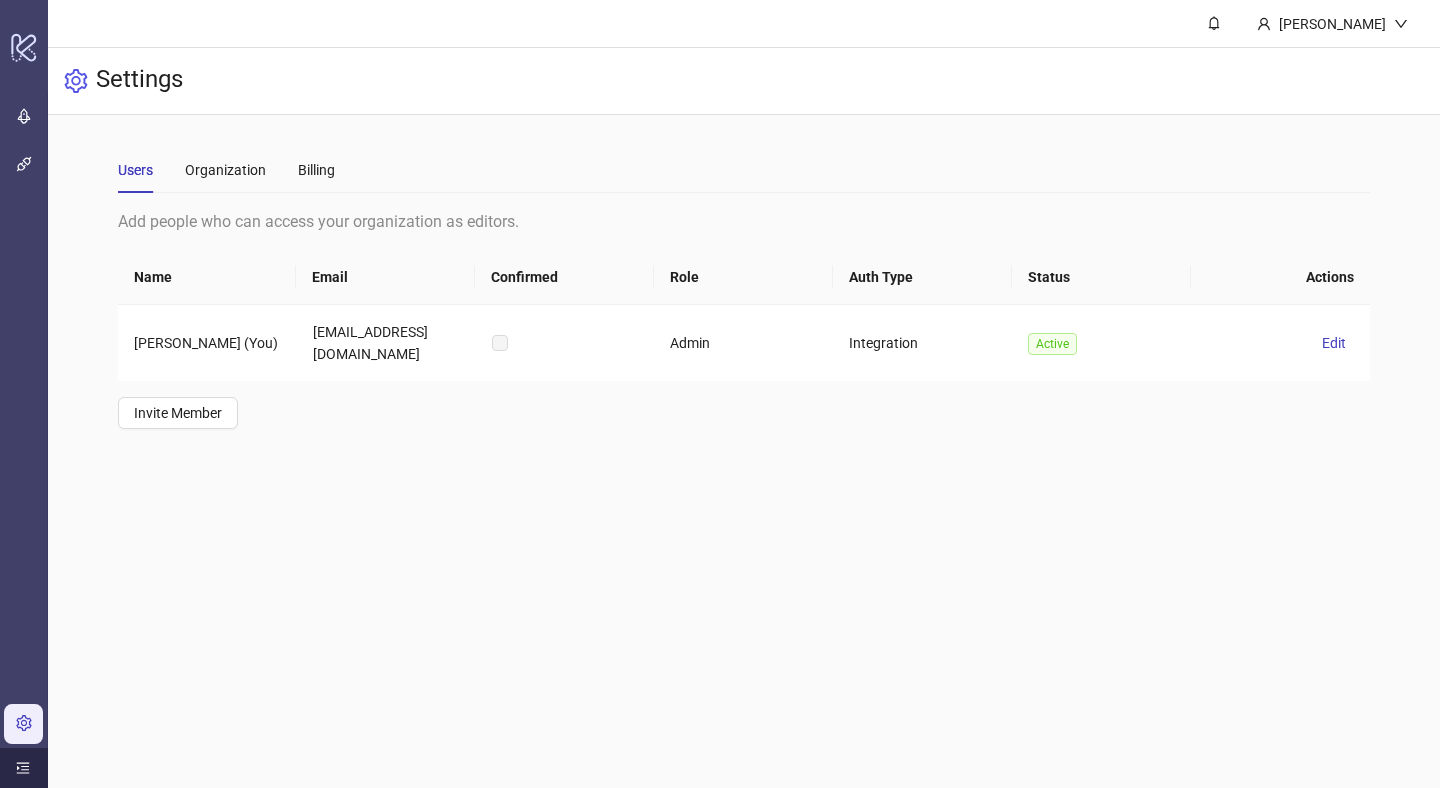 click at bounding box center (24, 768) 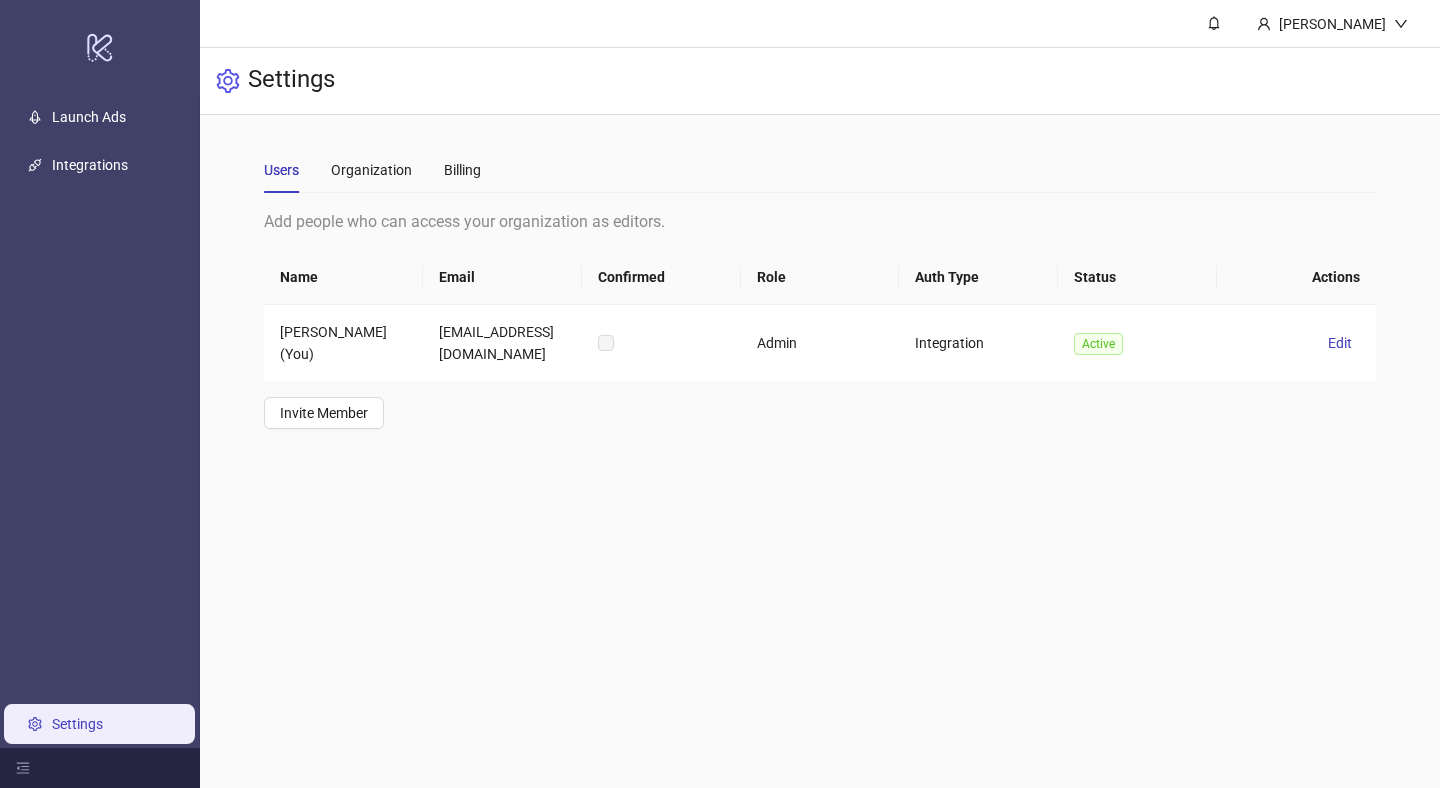 click on "Settings" at bounding box center [77, 724] 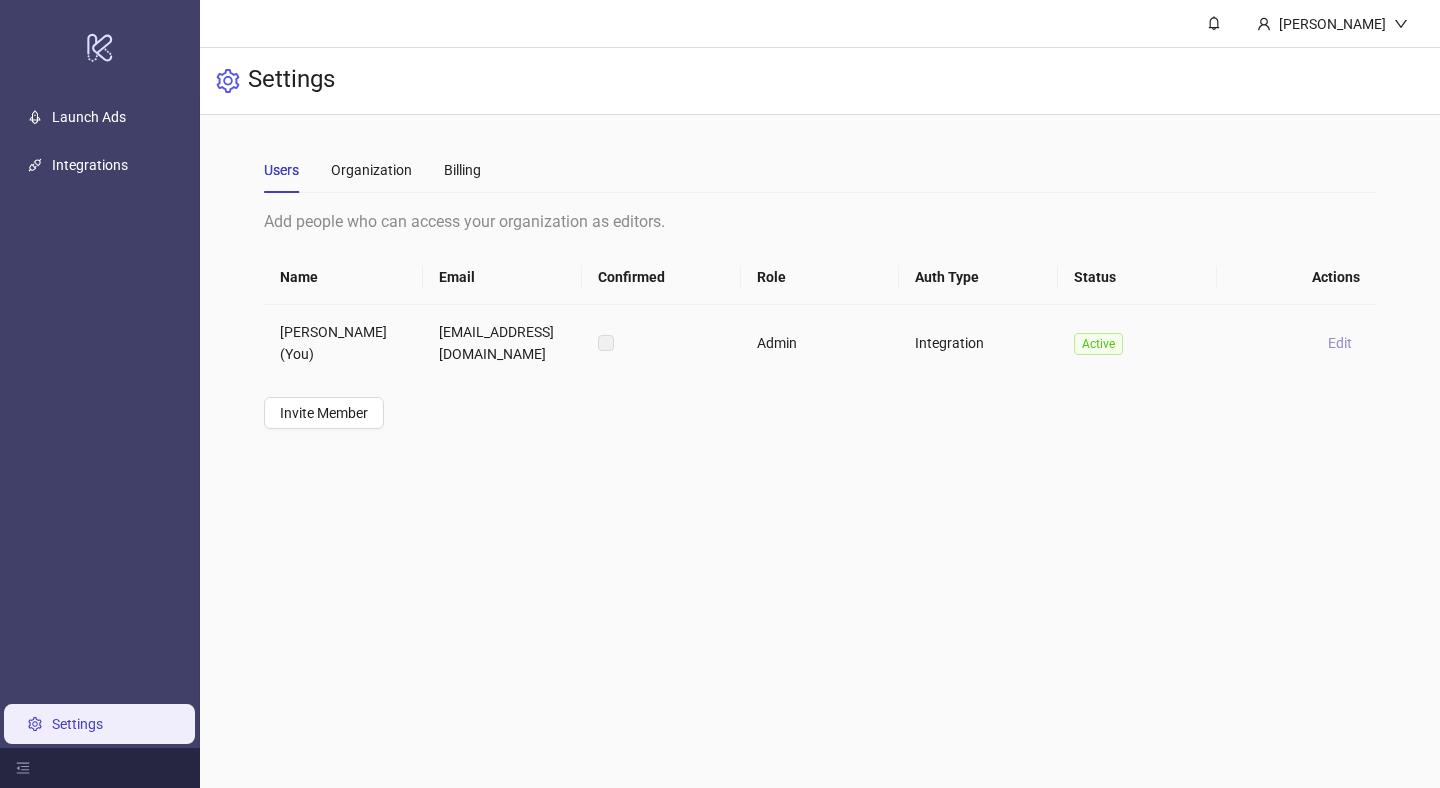 click on "Edit" at bounding box center (1340, 343) 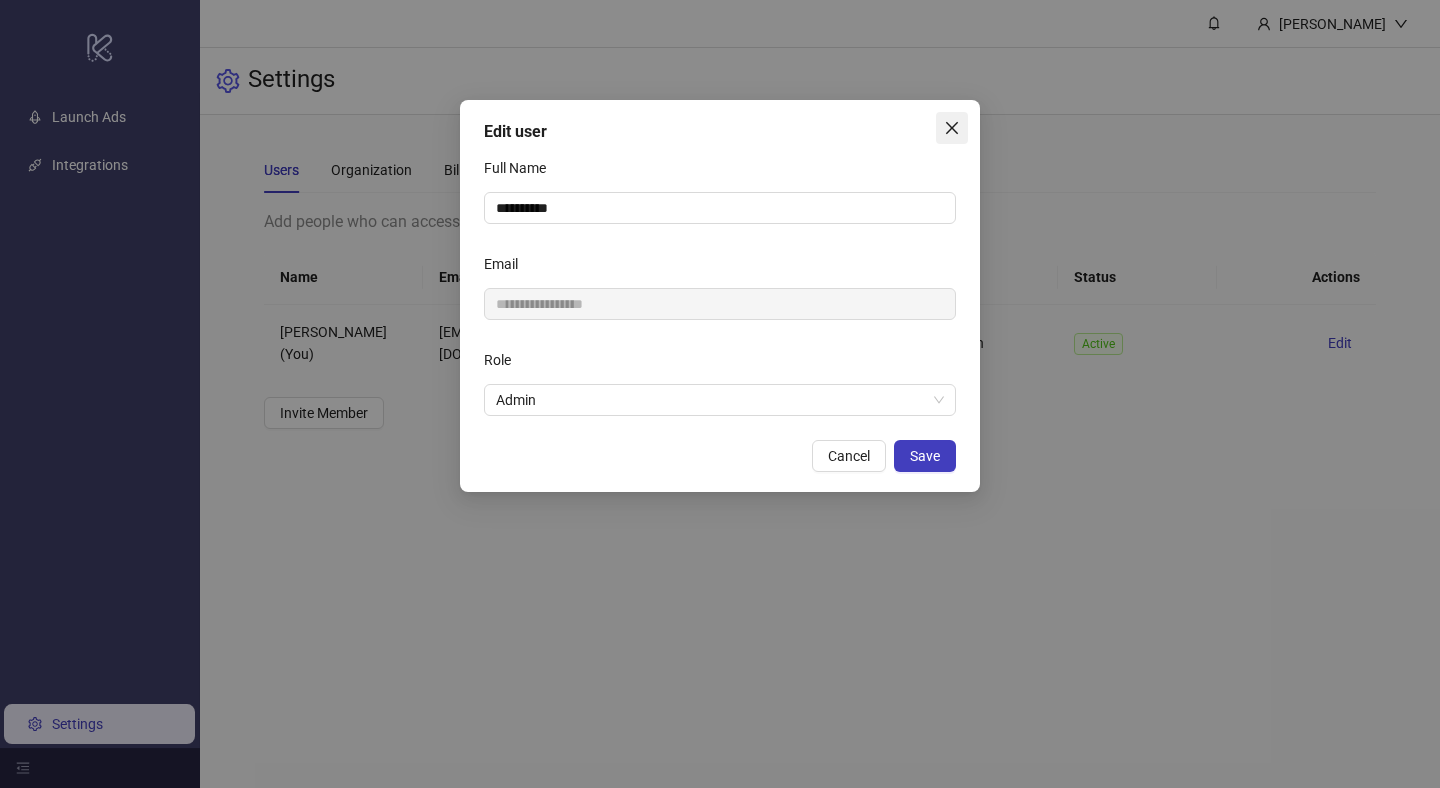 click at bounding box center [952, 128] 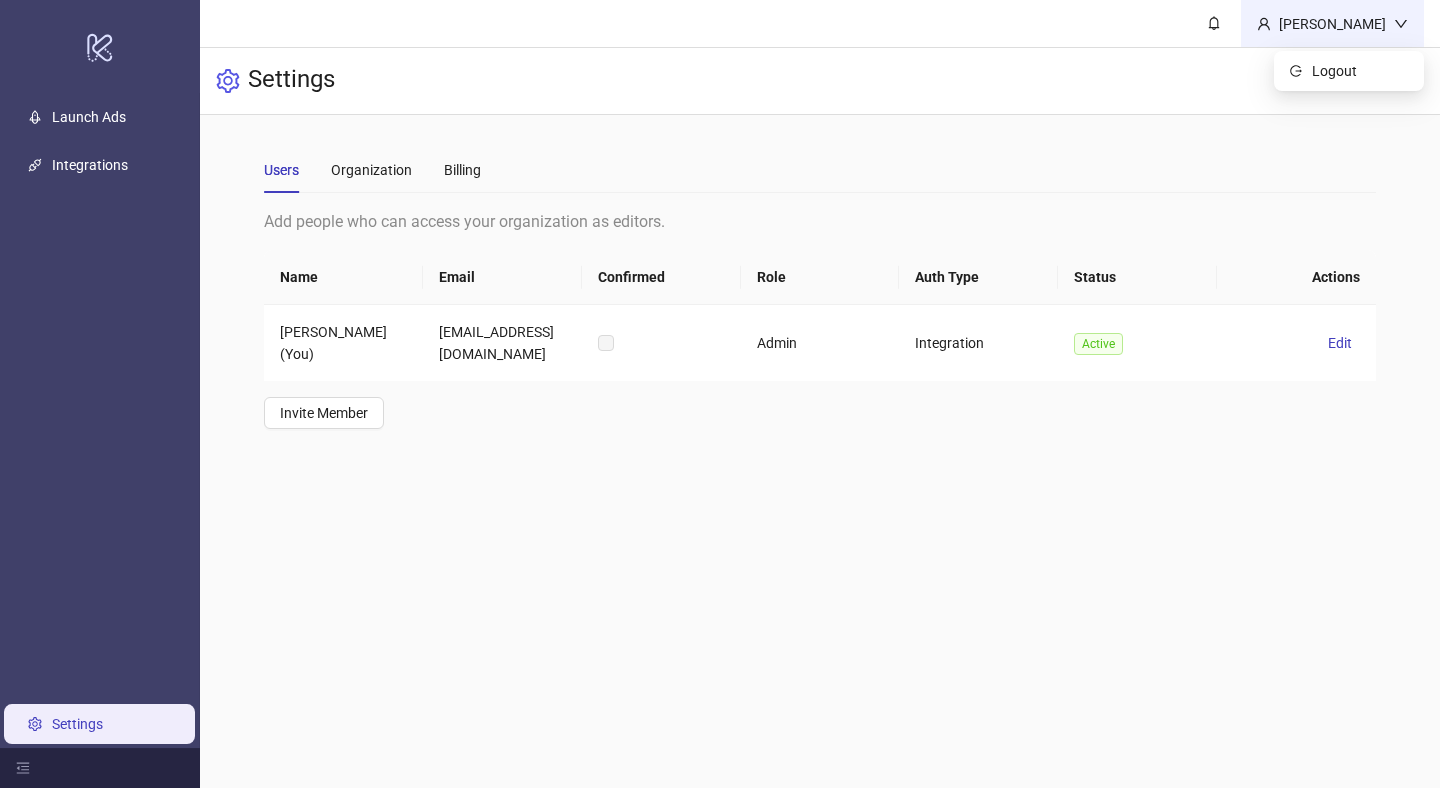 click on "[PERSON_NAME]" at bounding box center (1332, 23) 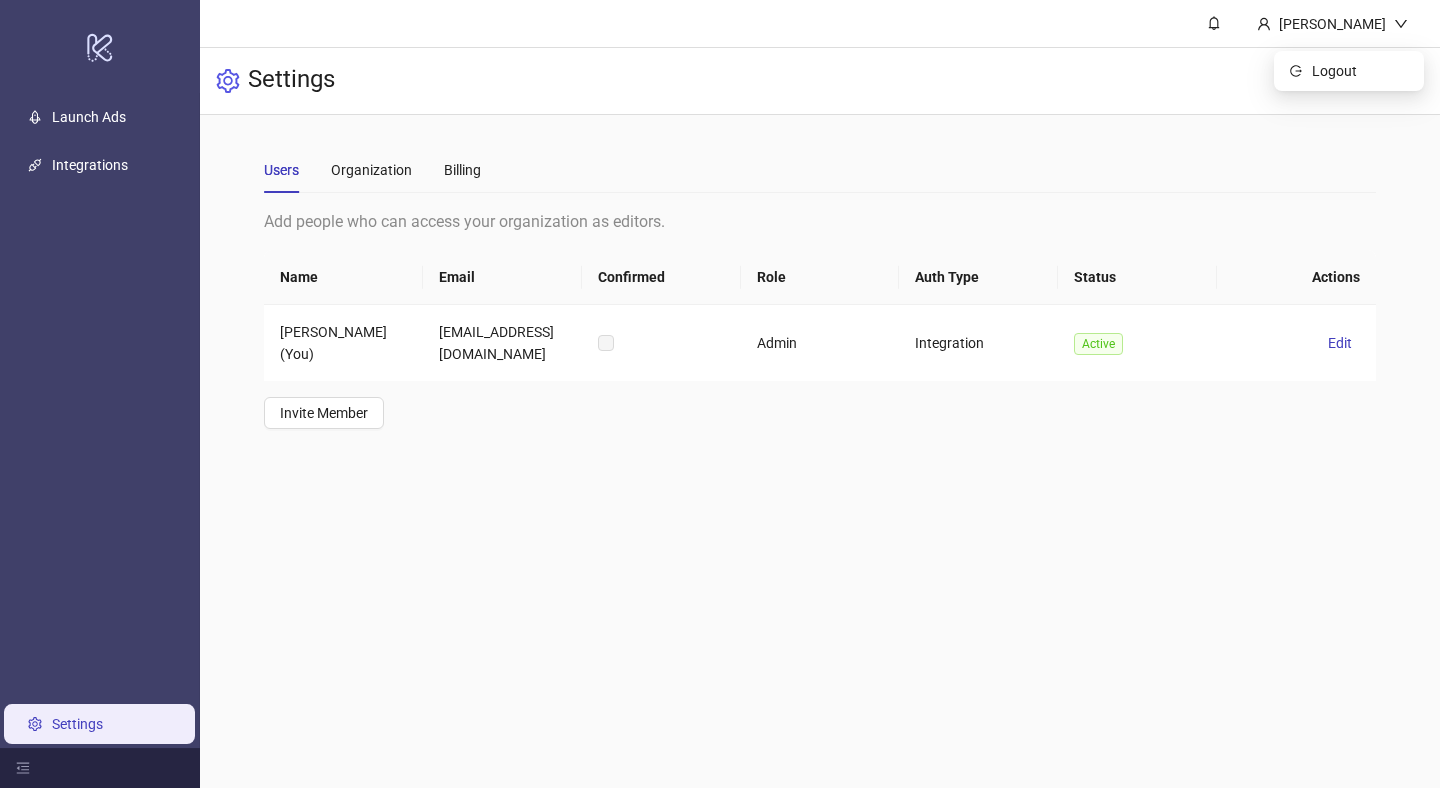 click on "Users Organization Billing Add people who can access your organization as editors. Name Email Confirmed Role Auth Type Status Actions               [PERSON_NAME] (You) [EMAIL_ADDRESS][DOMAIN_NAME] Admin Integration Active Edit Invite Member" at bounding box center [820, 288] 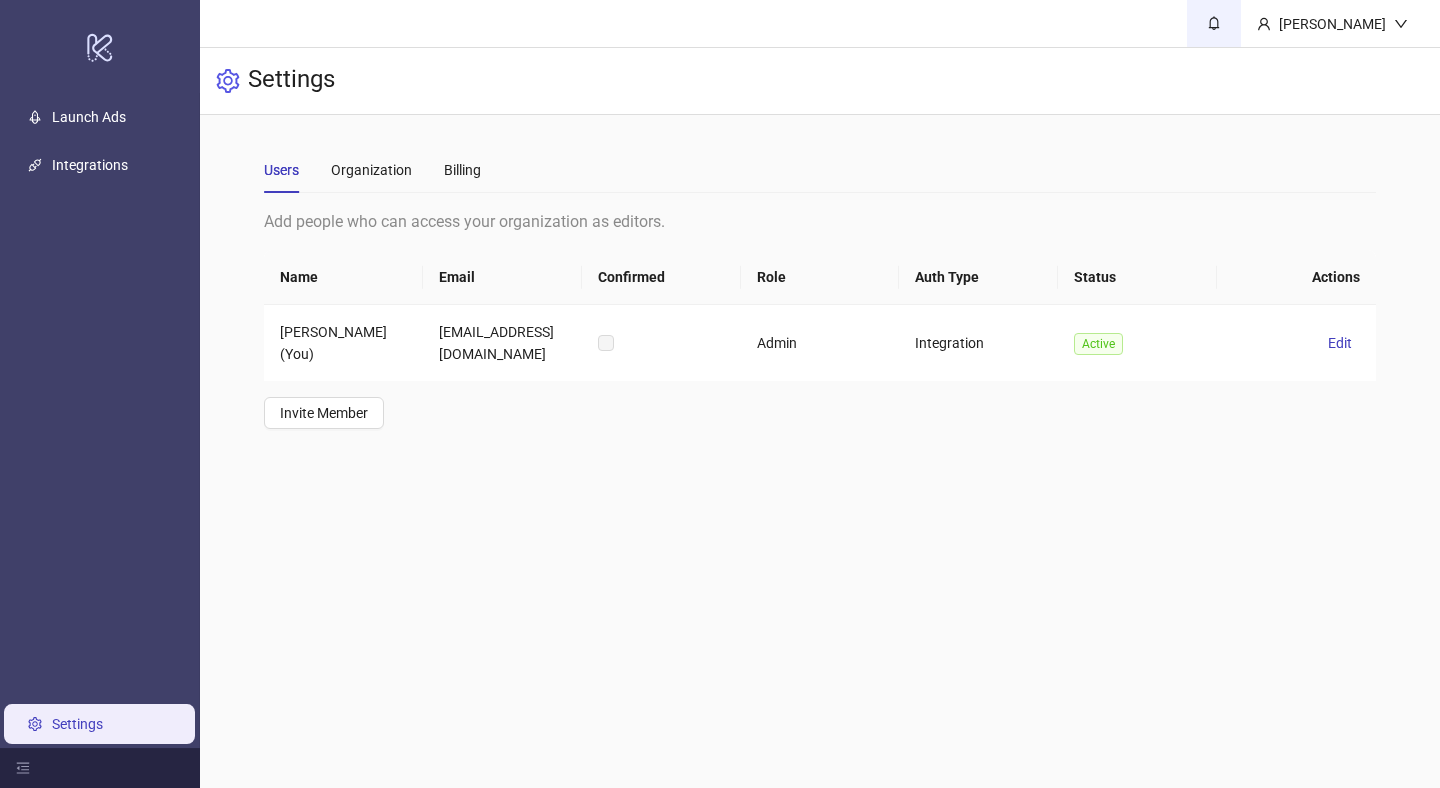 click at bounding box center (1214, 23) 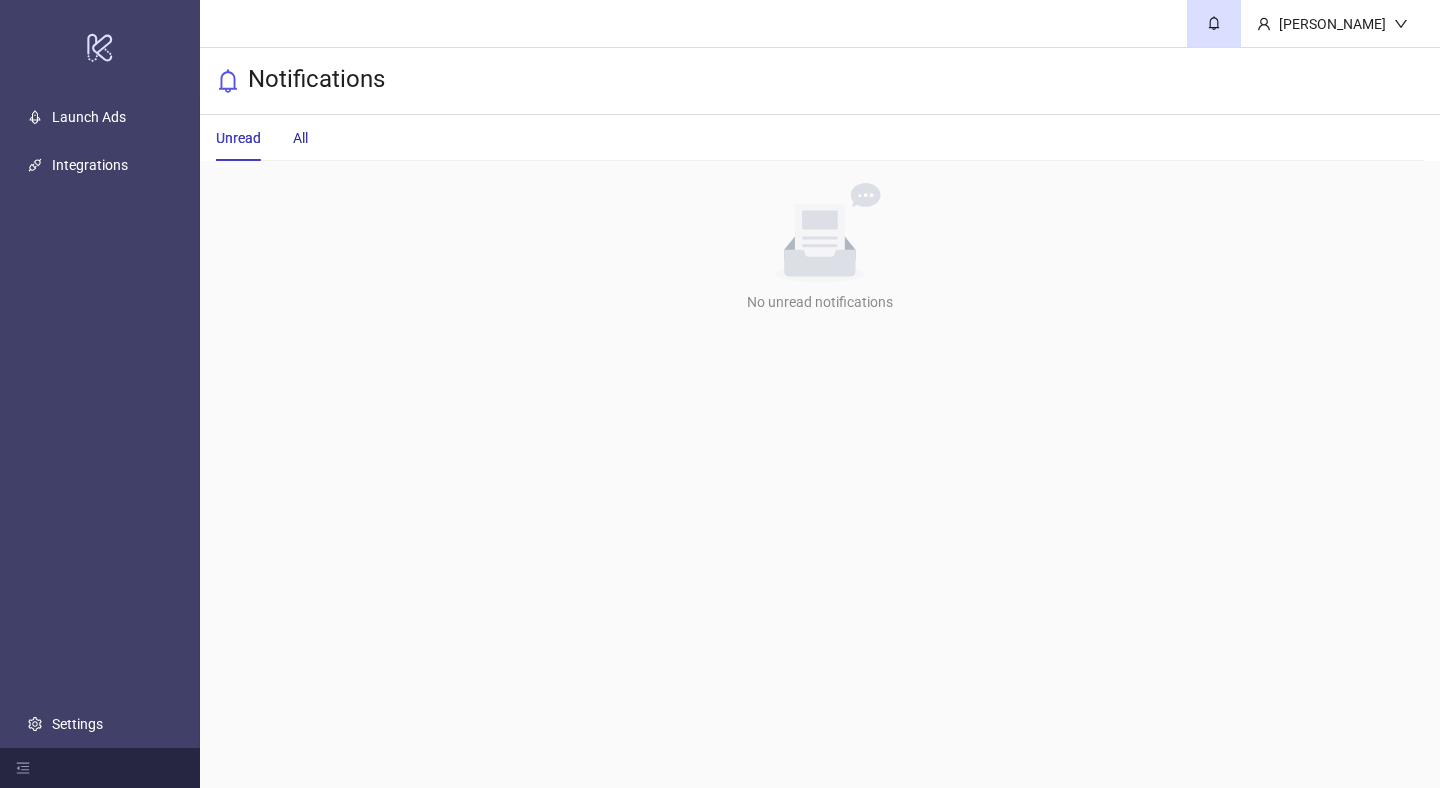 click on "All" at bounding box center [300, 138] 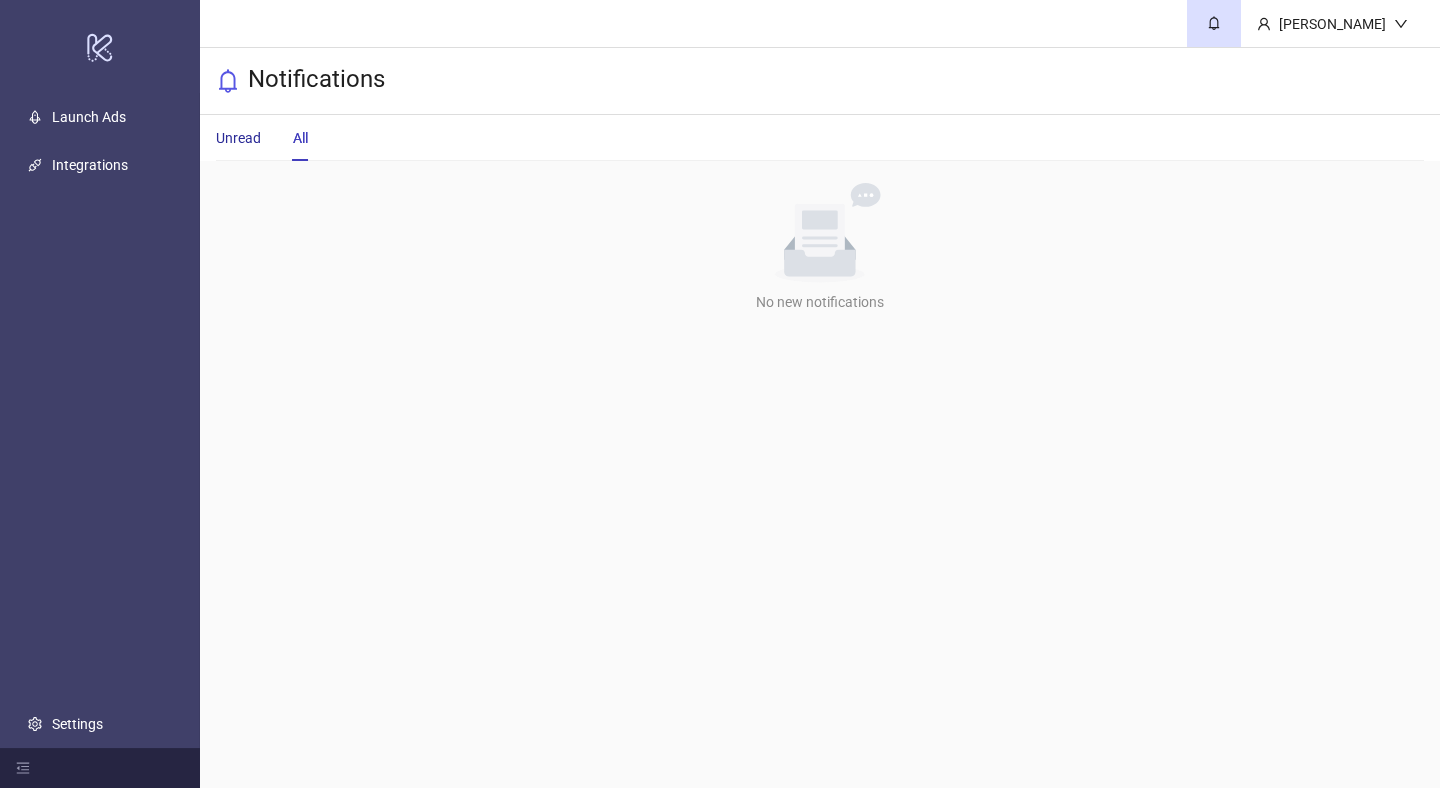 click on "Unread" at bounding box center (238, 138) 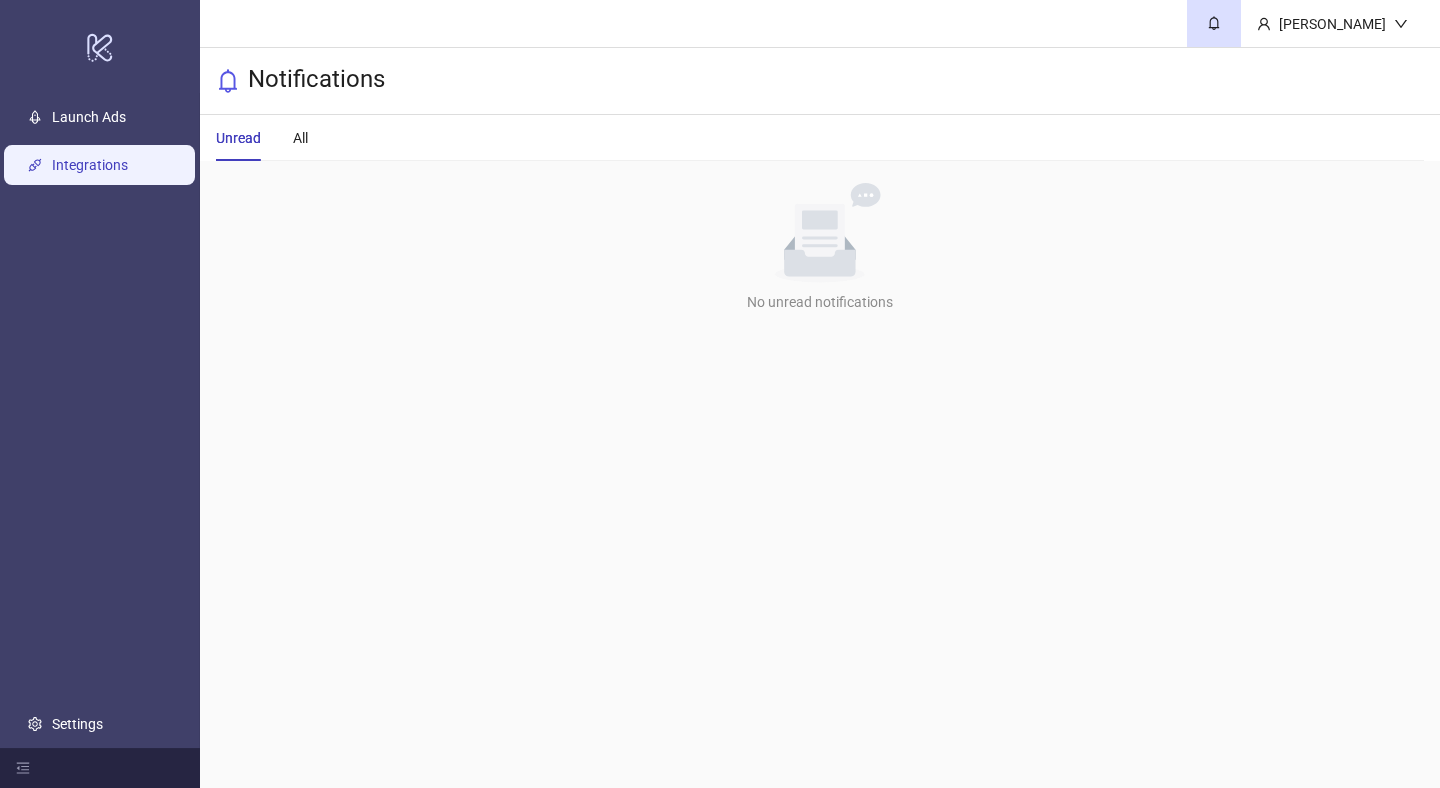click on "Integrations" at bounding box center [90, 165] 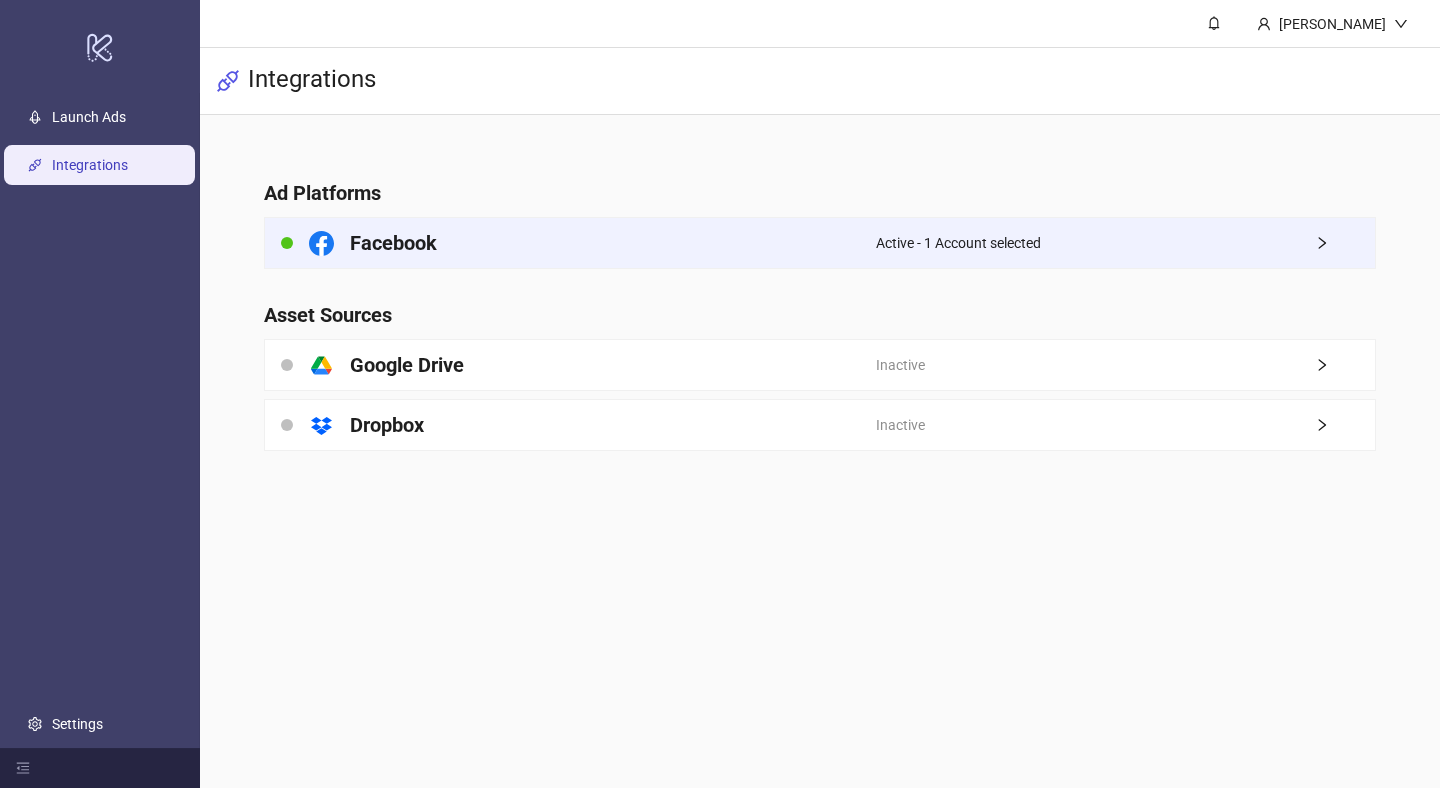click on "Active - 1 Account selected" at bounding box center [1126, 243] 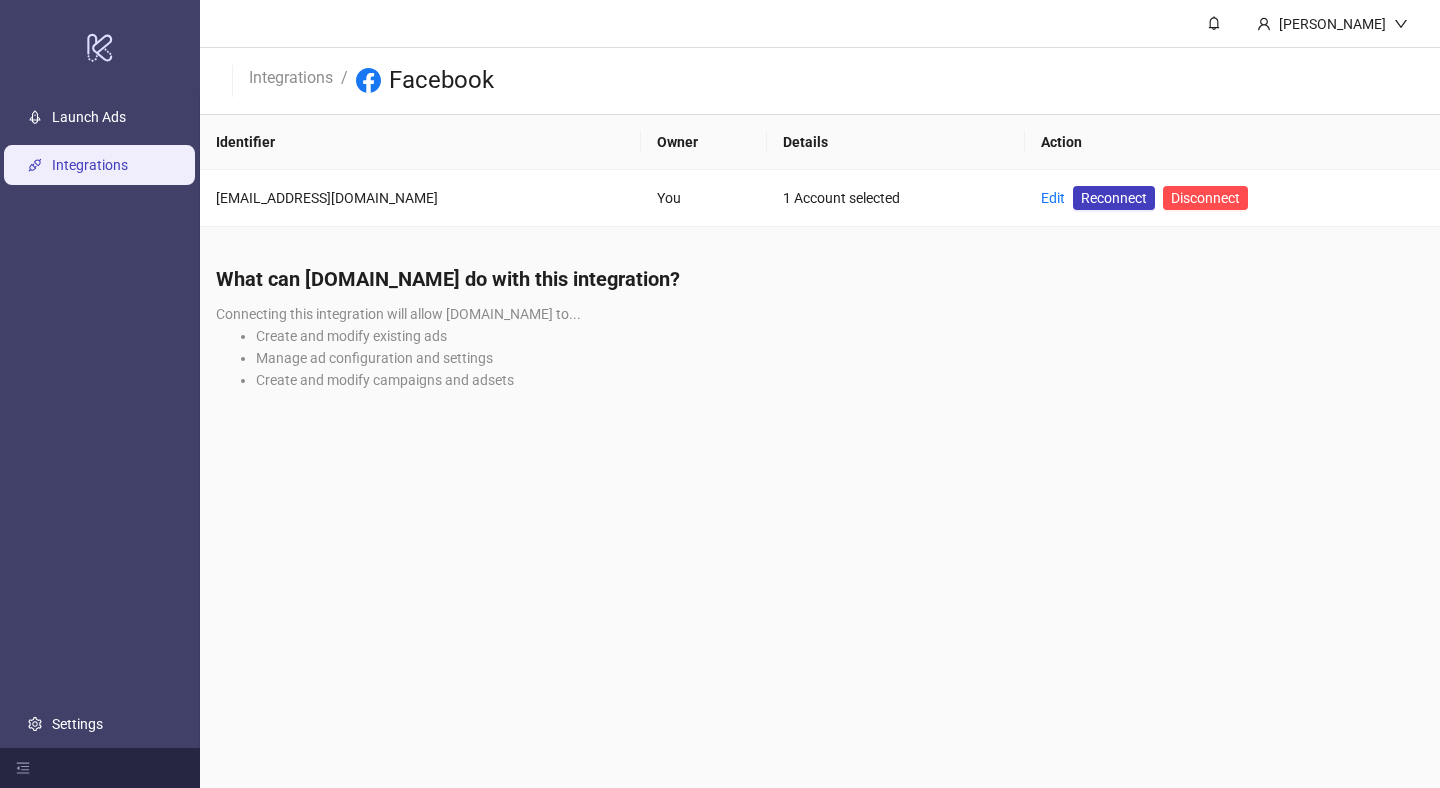 click on "What can [DOMAIN_NAME] do with this integration? Connecting this integration will allow [DOMAIN_NAME] to... Create and modify existing ads Manage ad configuration and settings Create and modify campaigns and adsets" at bounding box center [820, 335] 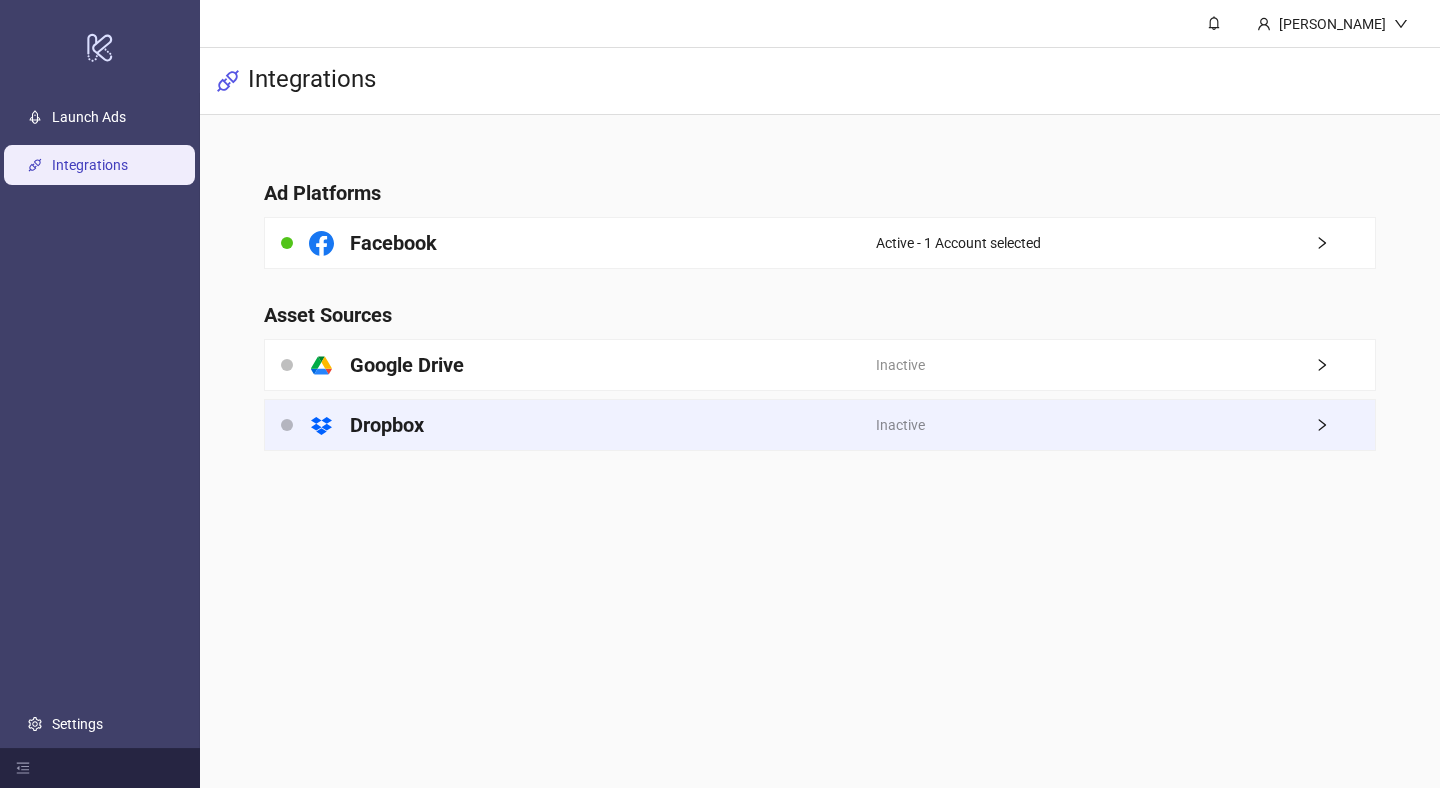 click on "Inactive" at bounding box center (1126, 425) 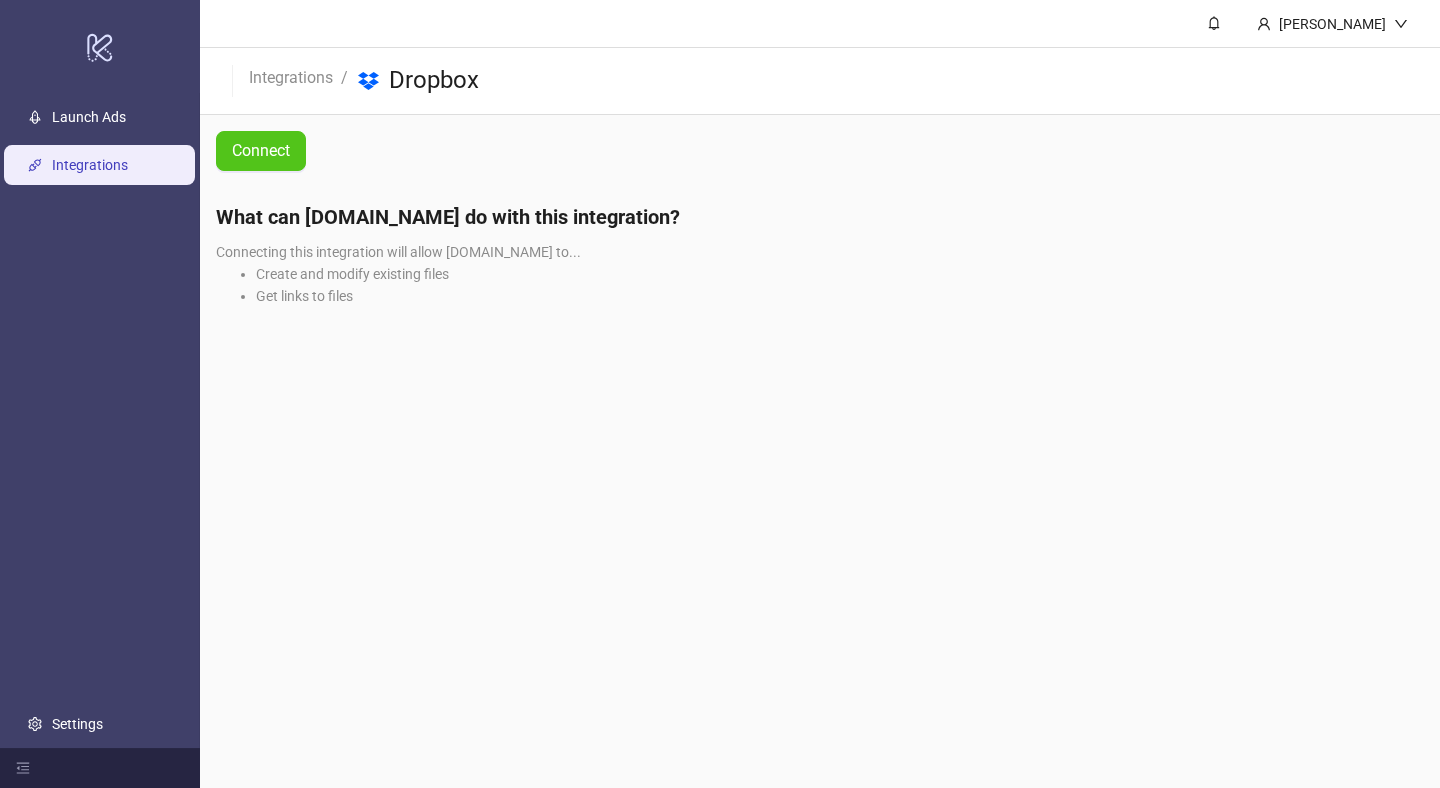 click on "[PERSON_NAME] Integrations / platform/dropbox Dropbox Connect What can [DOMAIN_NAME] do with this integration? Connecting this integration will allow [DOMAIN_NAME] to... Create and modify existing files Get links to files" at bounding box center [820, 394] 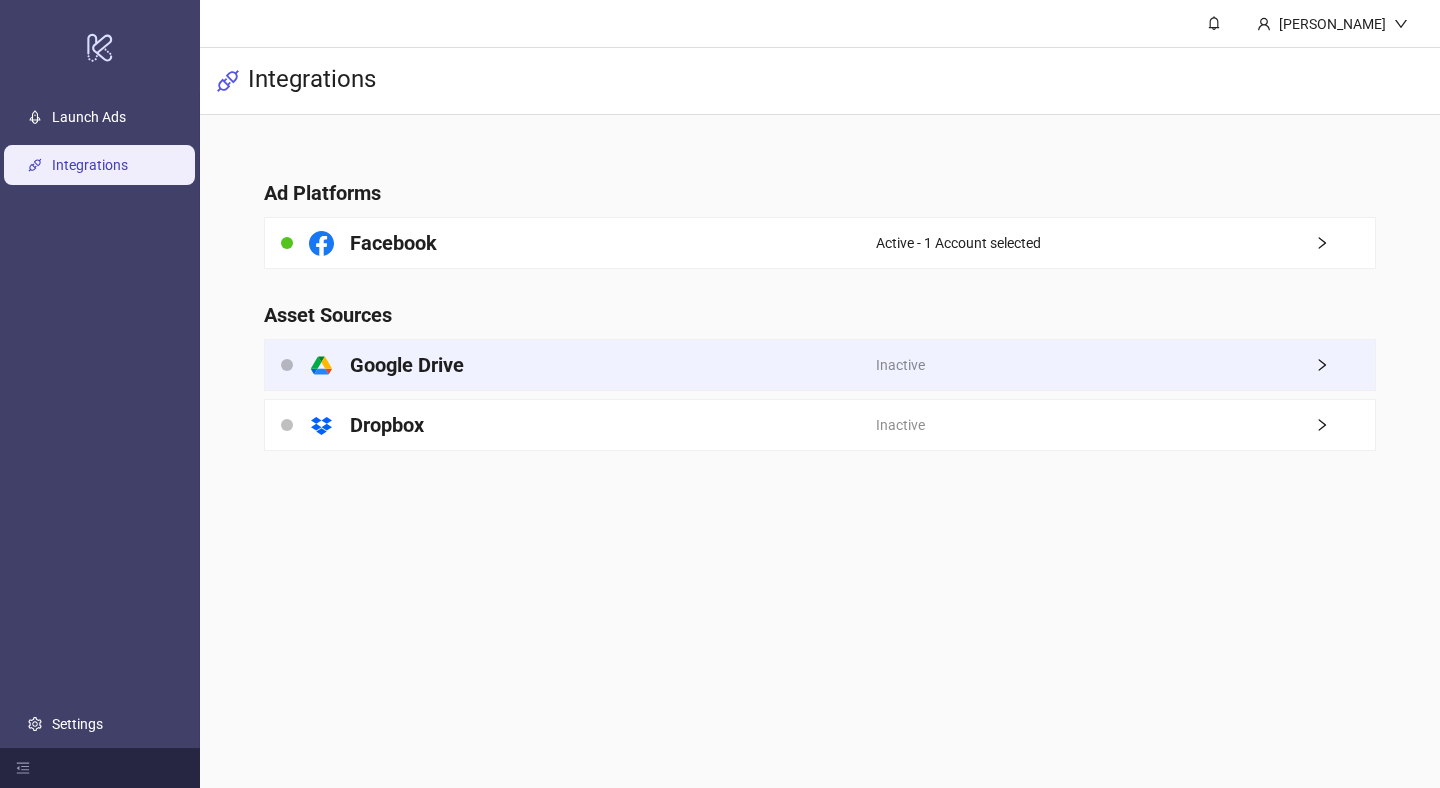 click on "Inactive" at bounding box center [1126, 365] 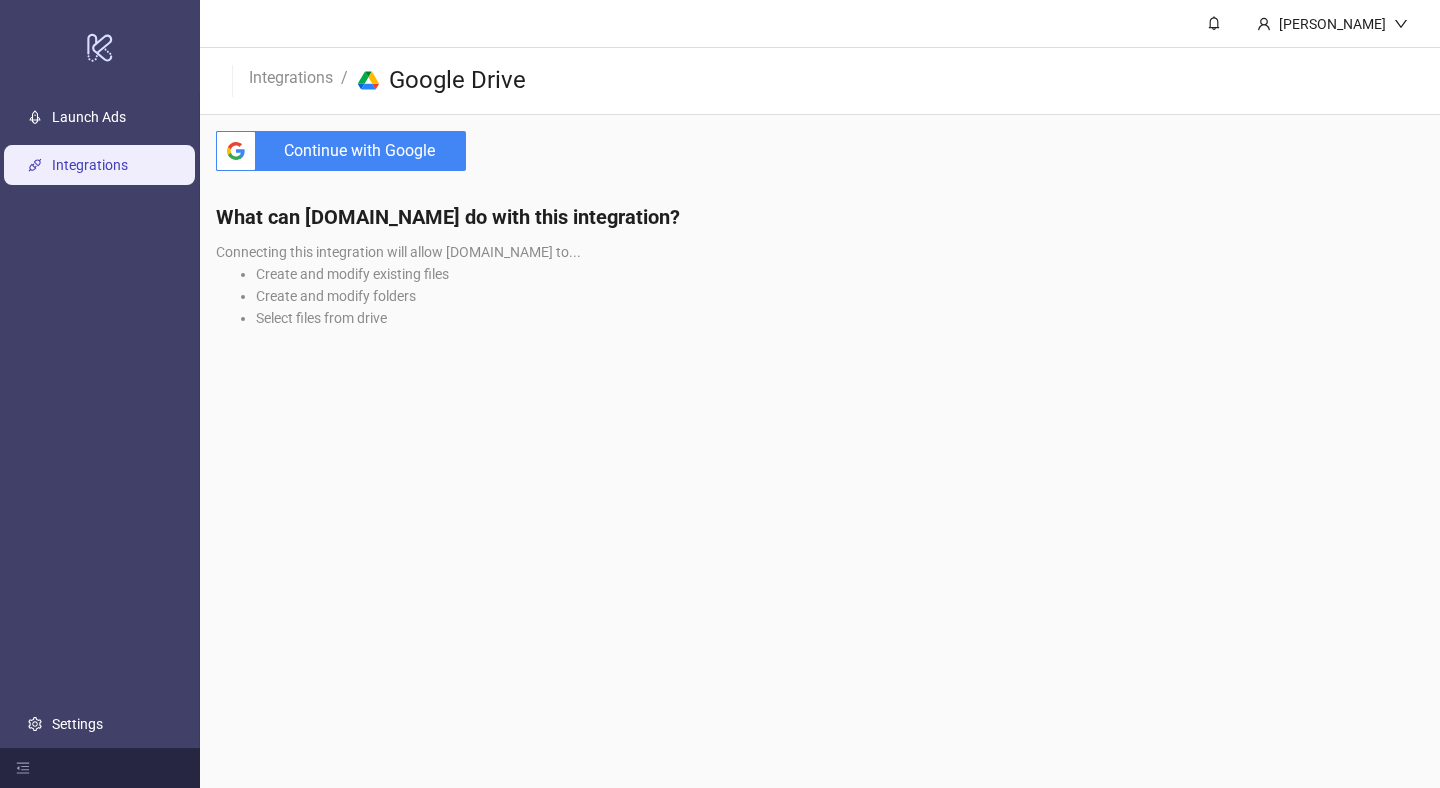 click on "Continue with Google" at bounding box center (365, 151) 